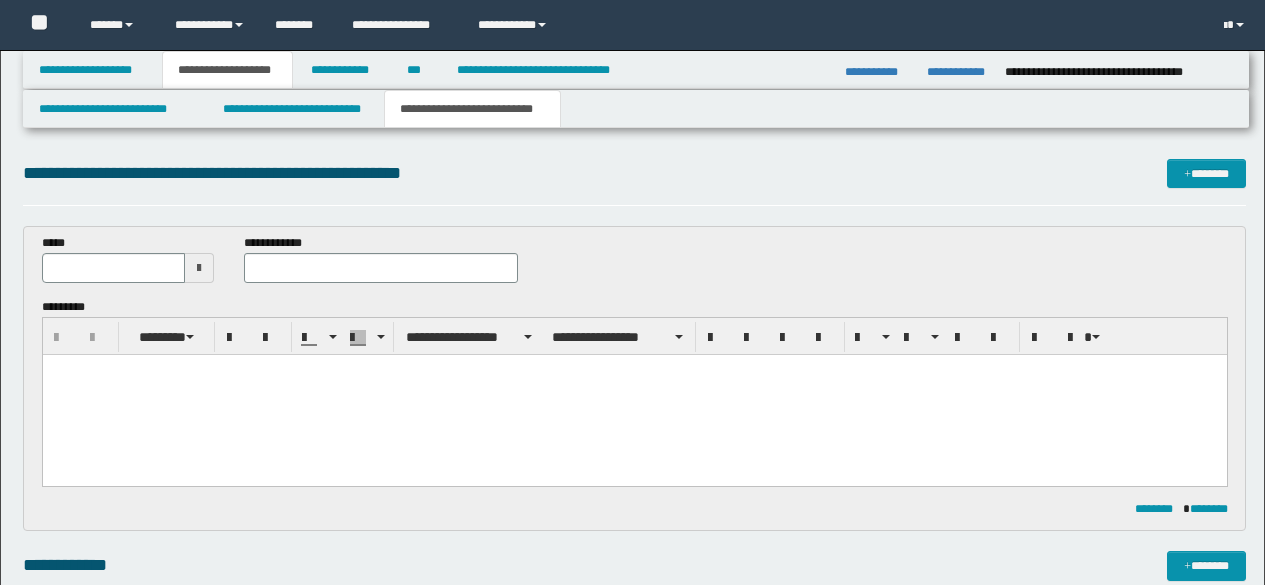 scroll, scrollTop: 500, scrollLeft: 0, axis: vertical 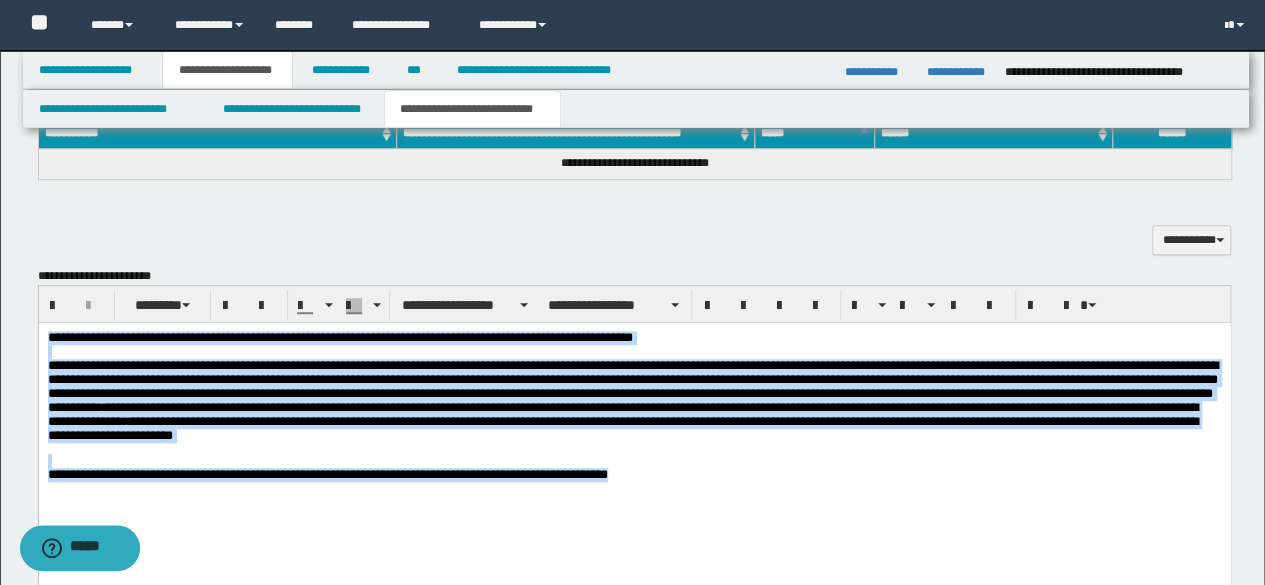 type 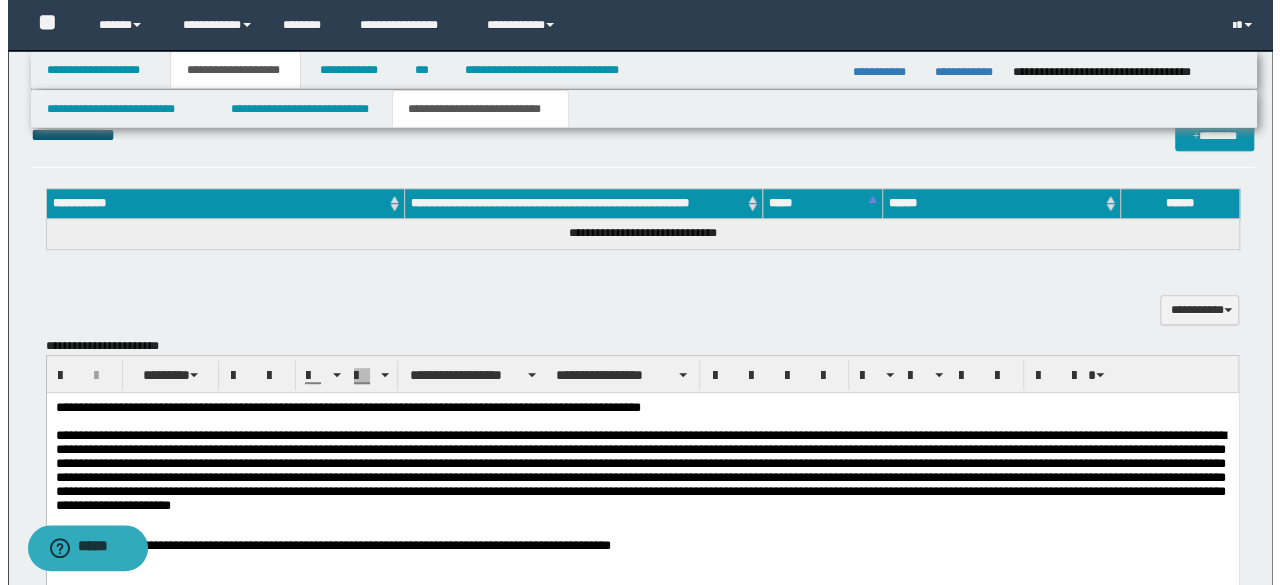 scroll, scrollTop: 400, scrollLeft: 0, axis: vertical 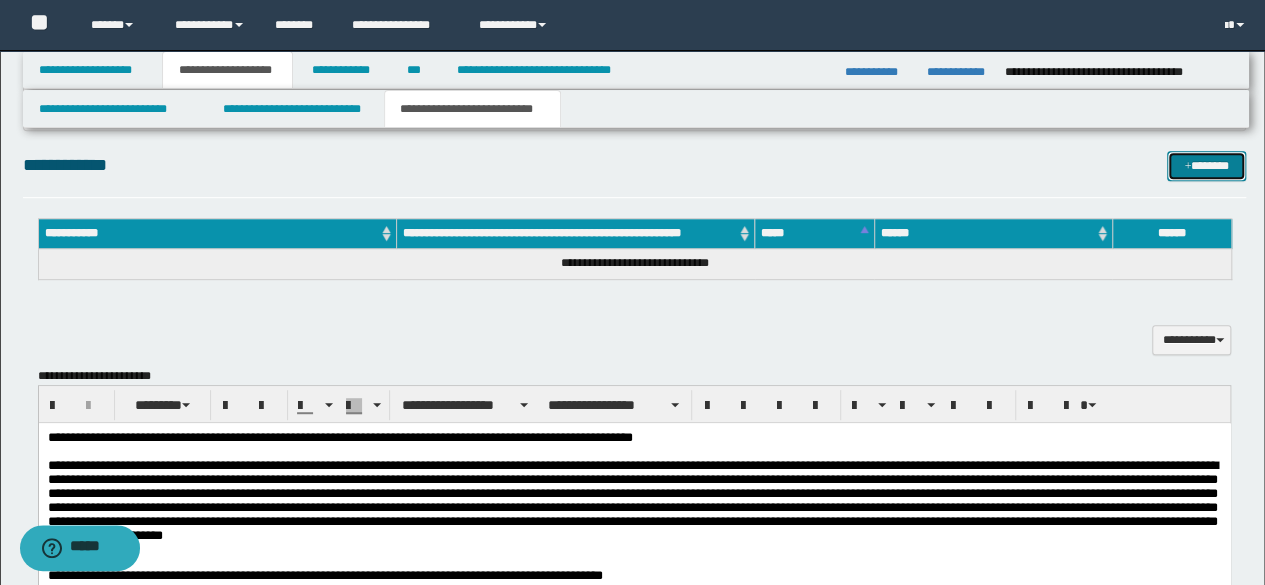 click on "*******" at bounding box center [1206, 165] 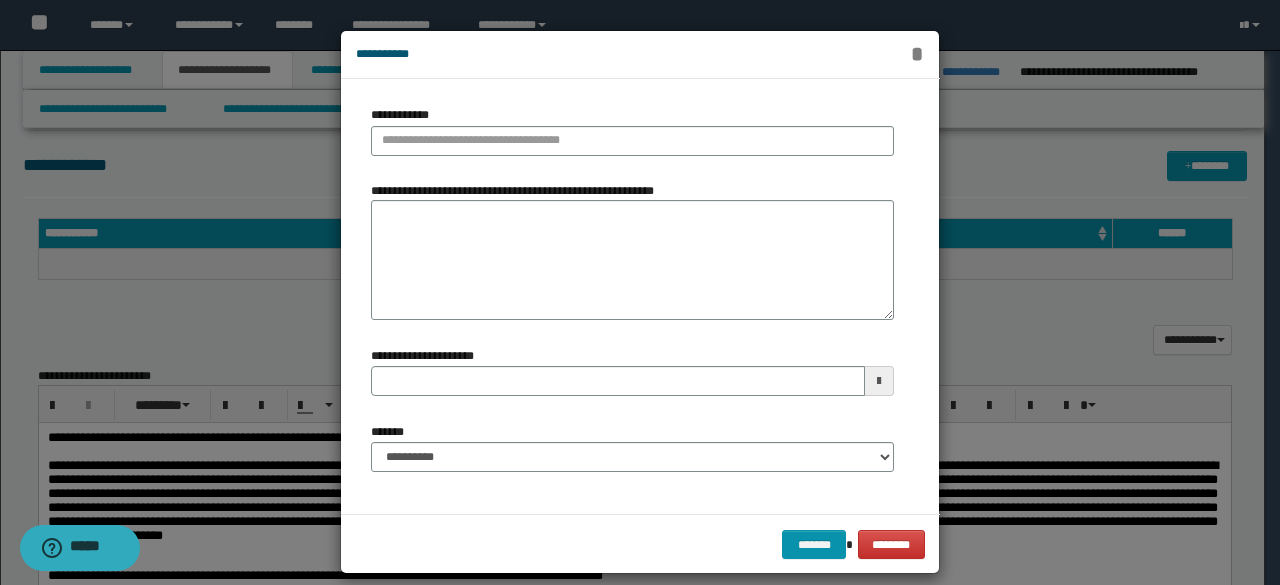 type 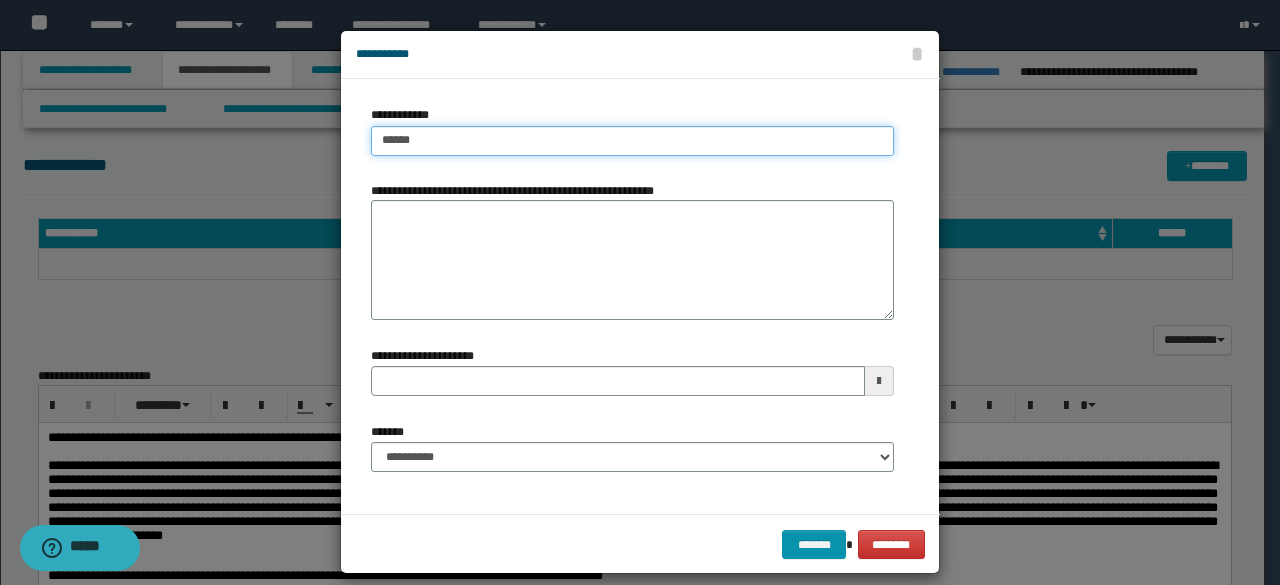 type on "*******" 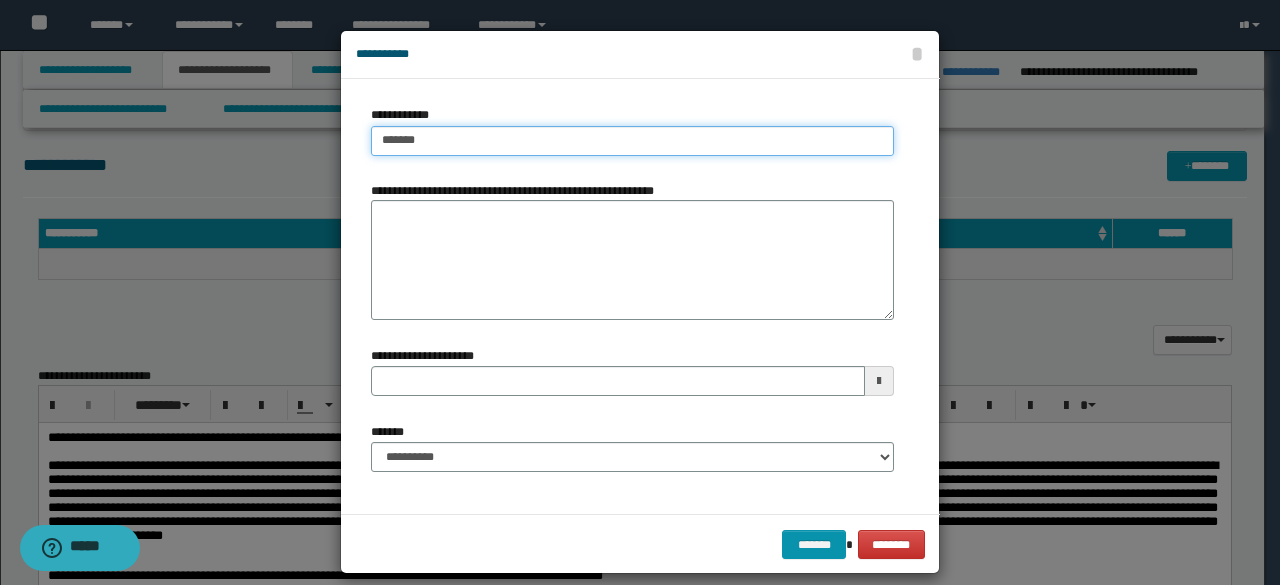 type on "**********" 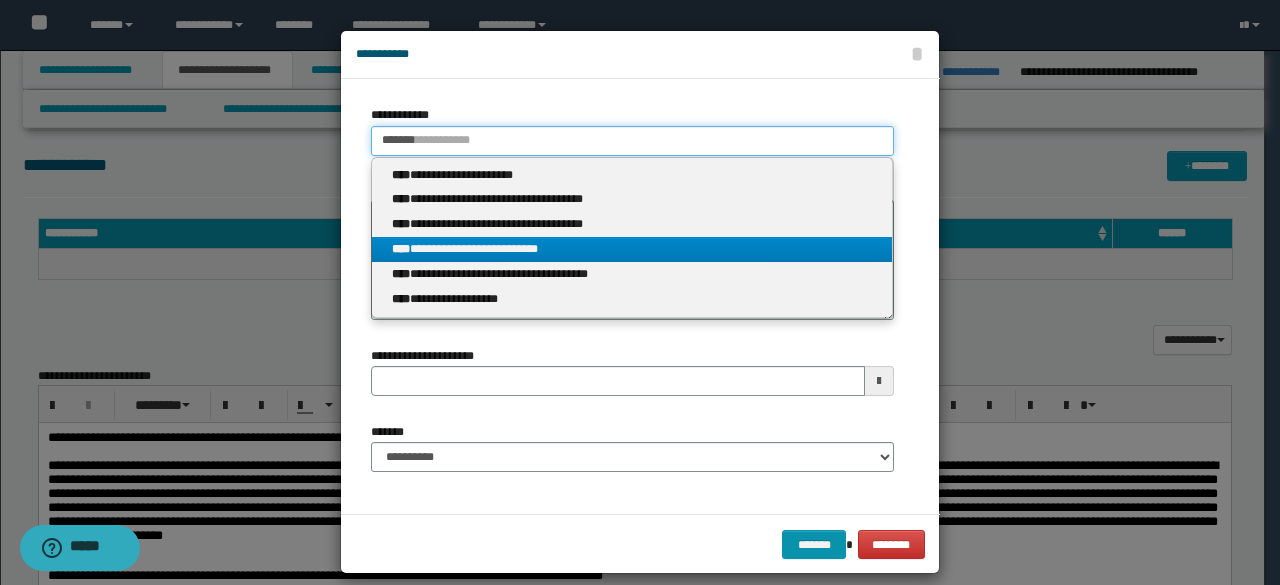 type 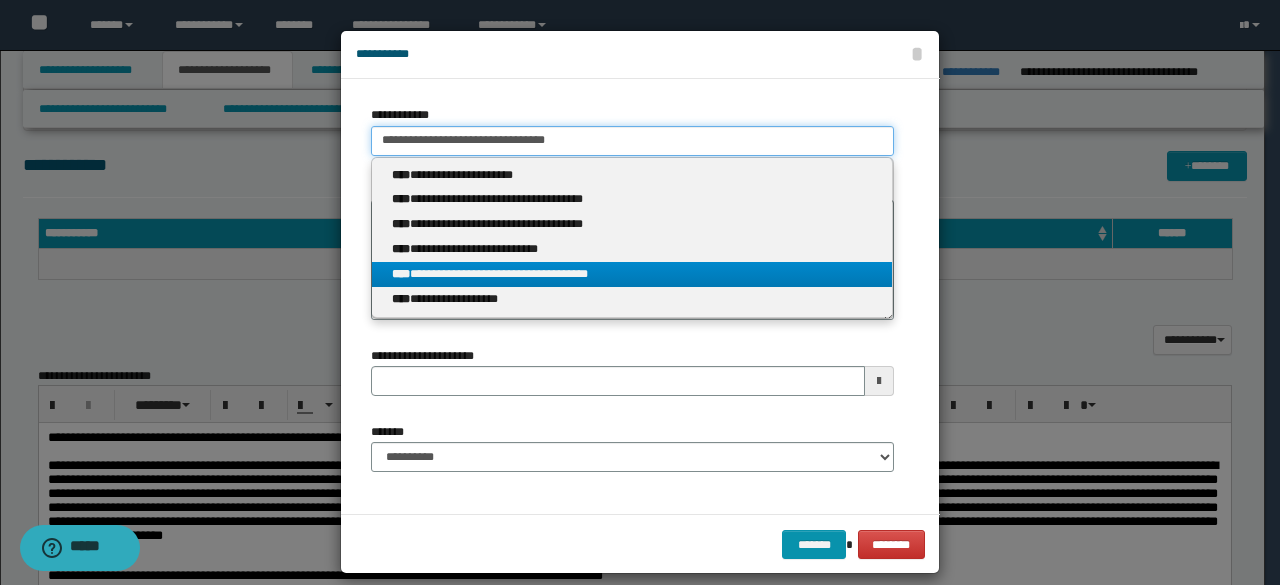 type on "**********" 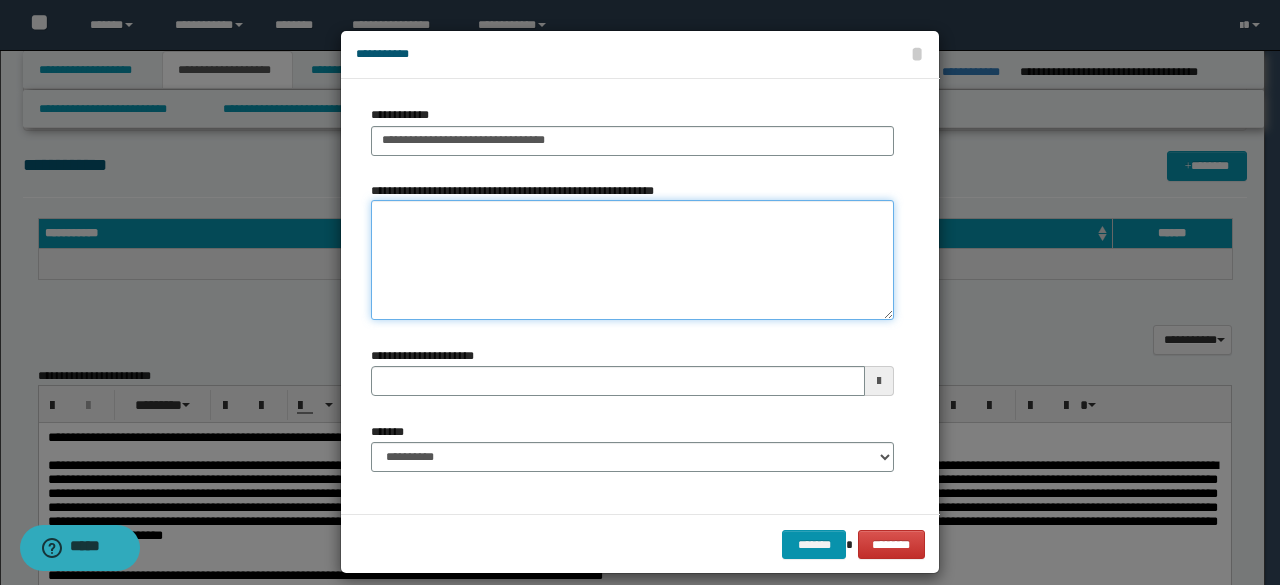 paste on "**********" 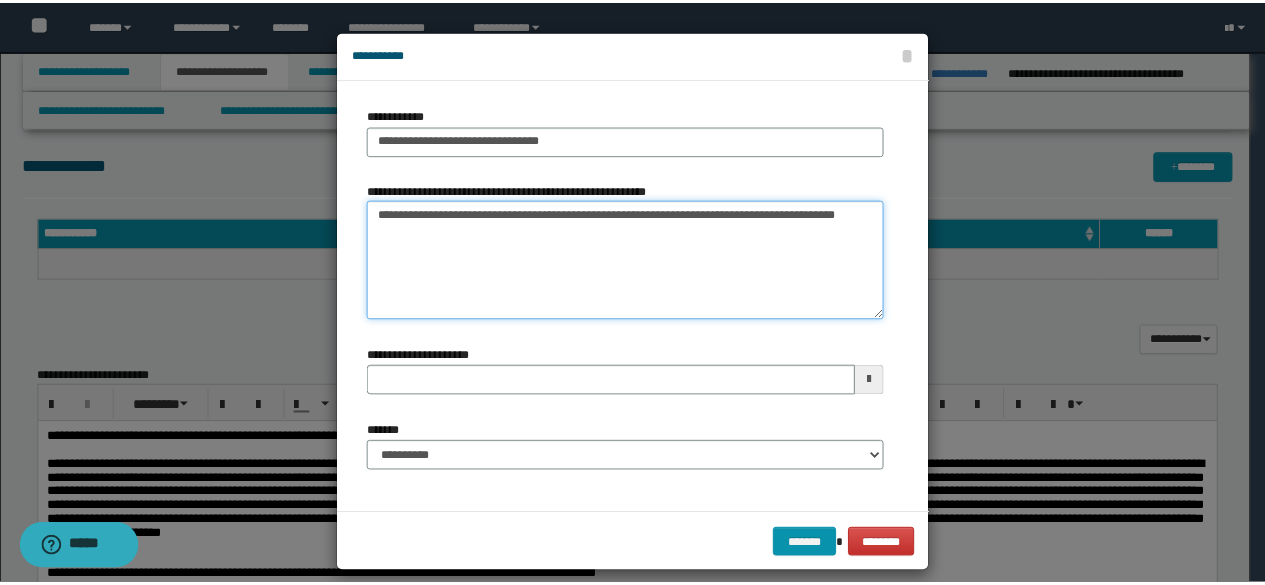 scroll, scrollTop: 0, scrollLeft: 0, axis: both 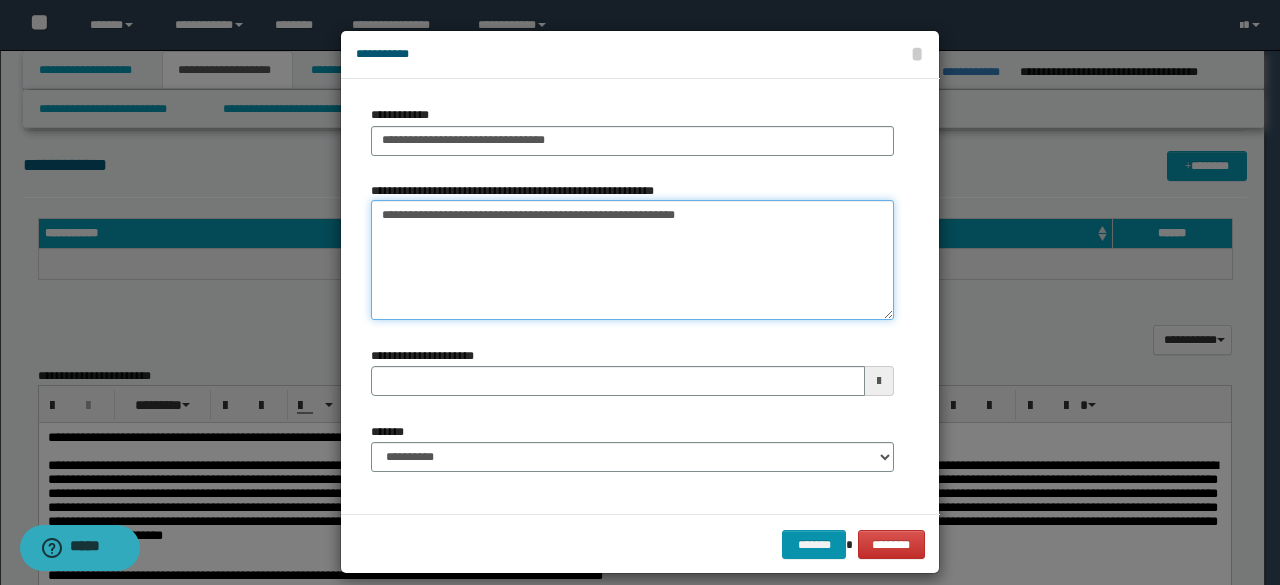 type on "**********" 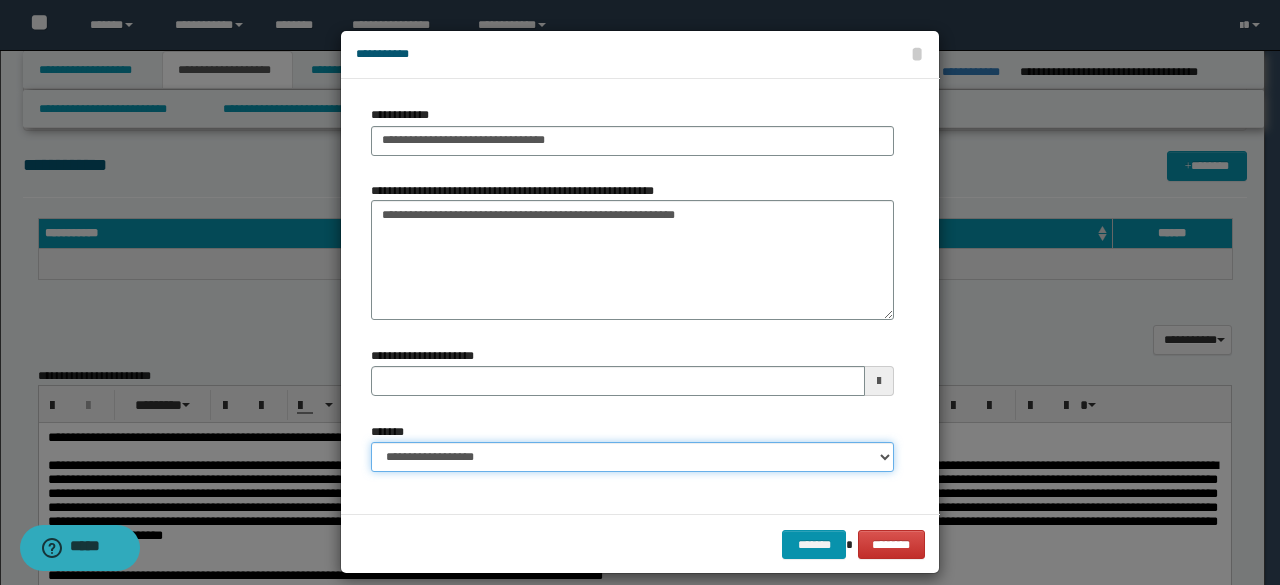 select on "*" 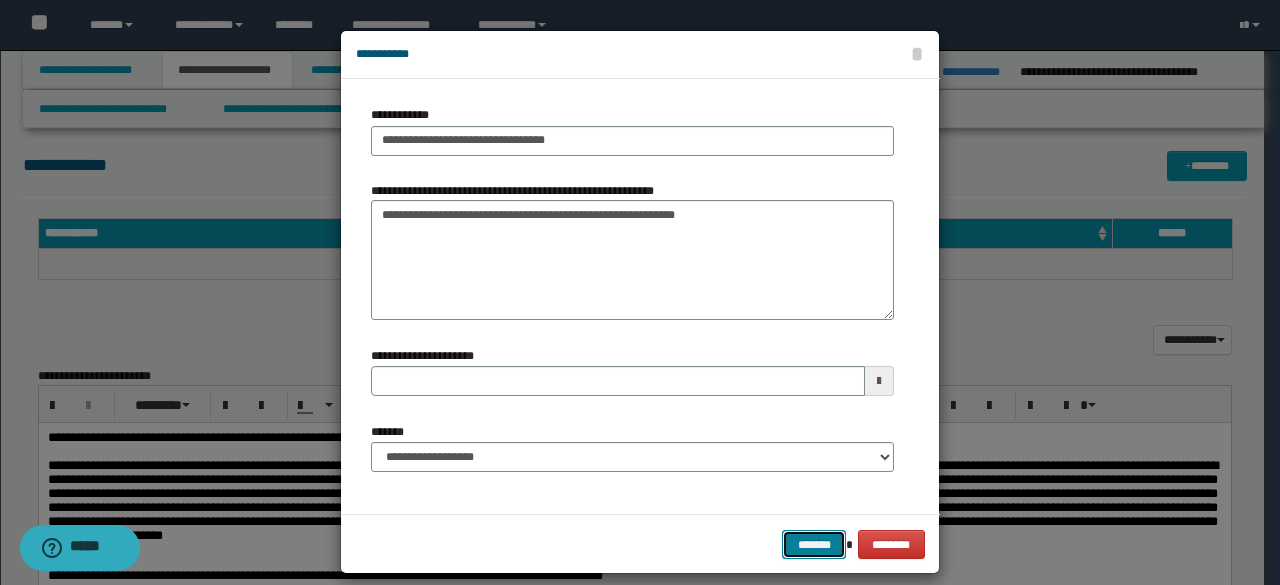 type 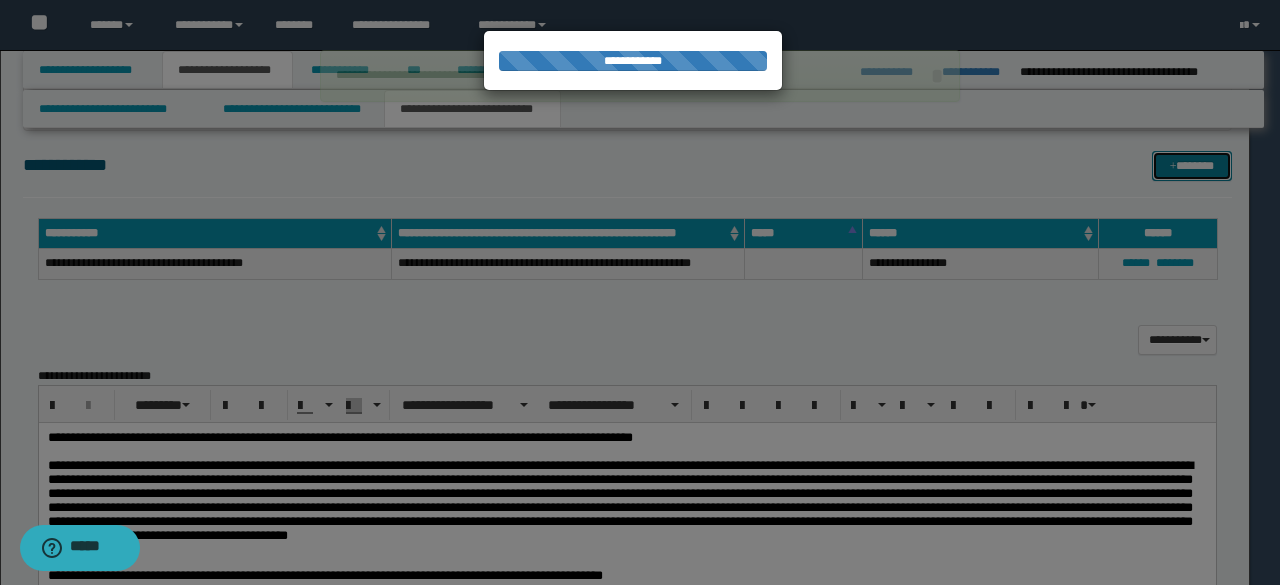 type 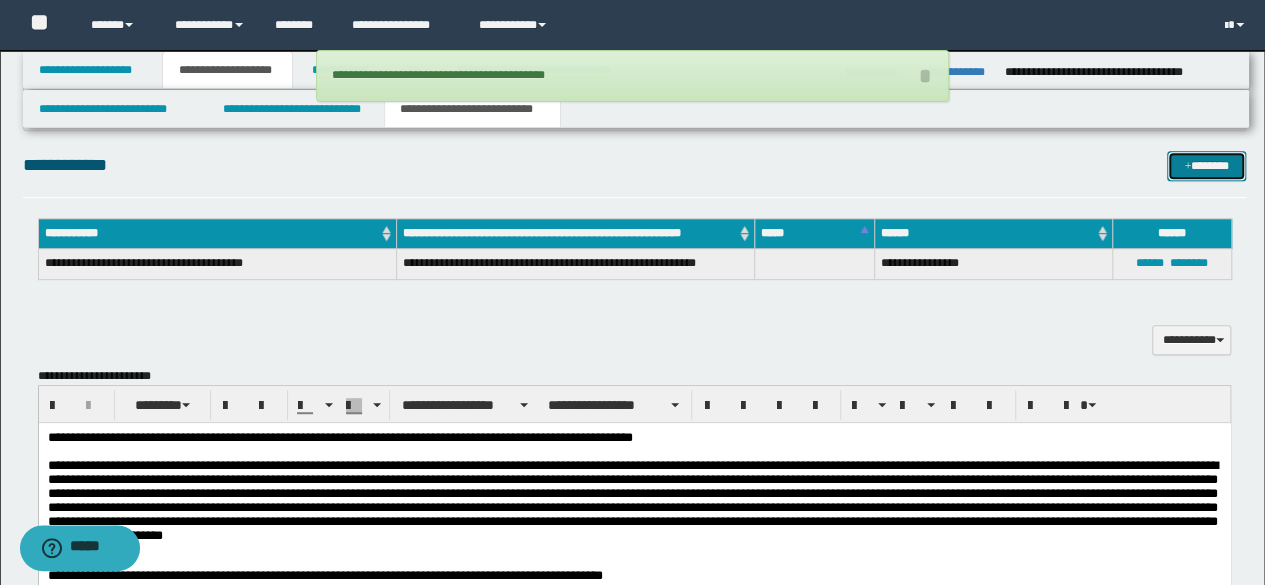 type 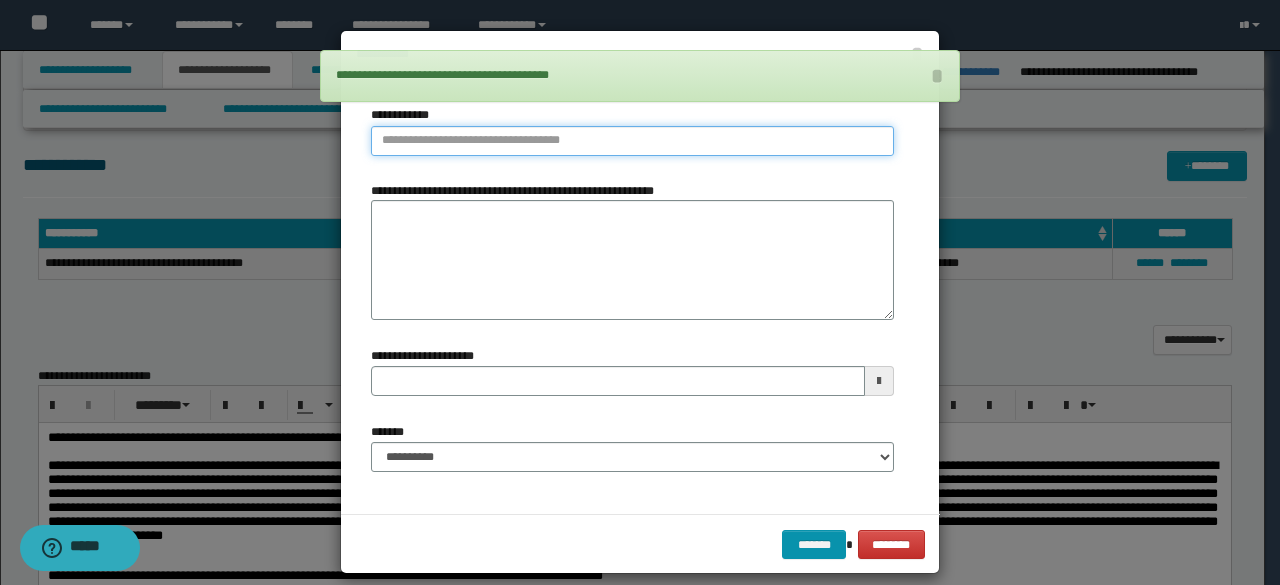 type on "**********" 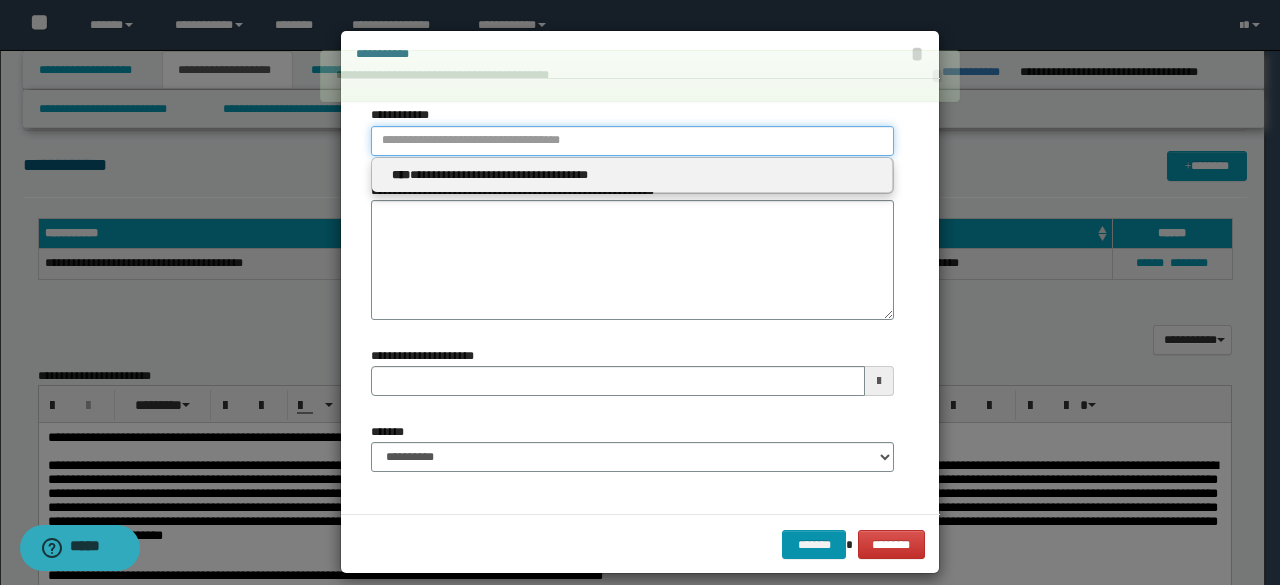type 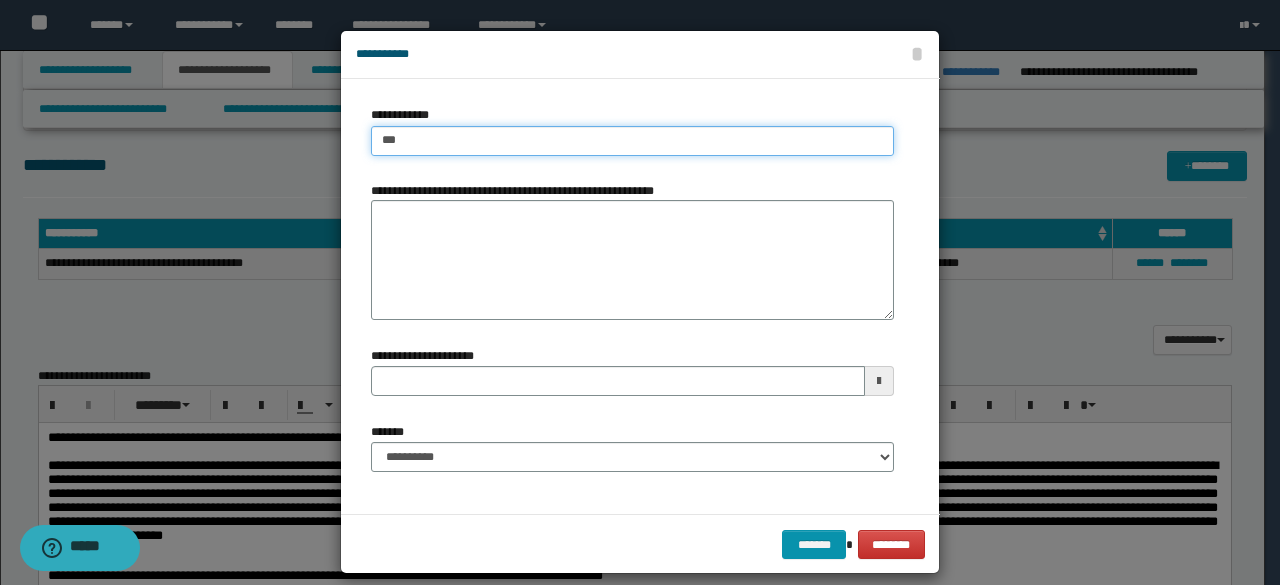 type on "****" 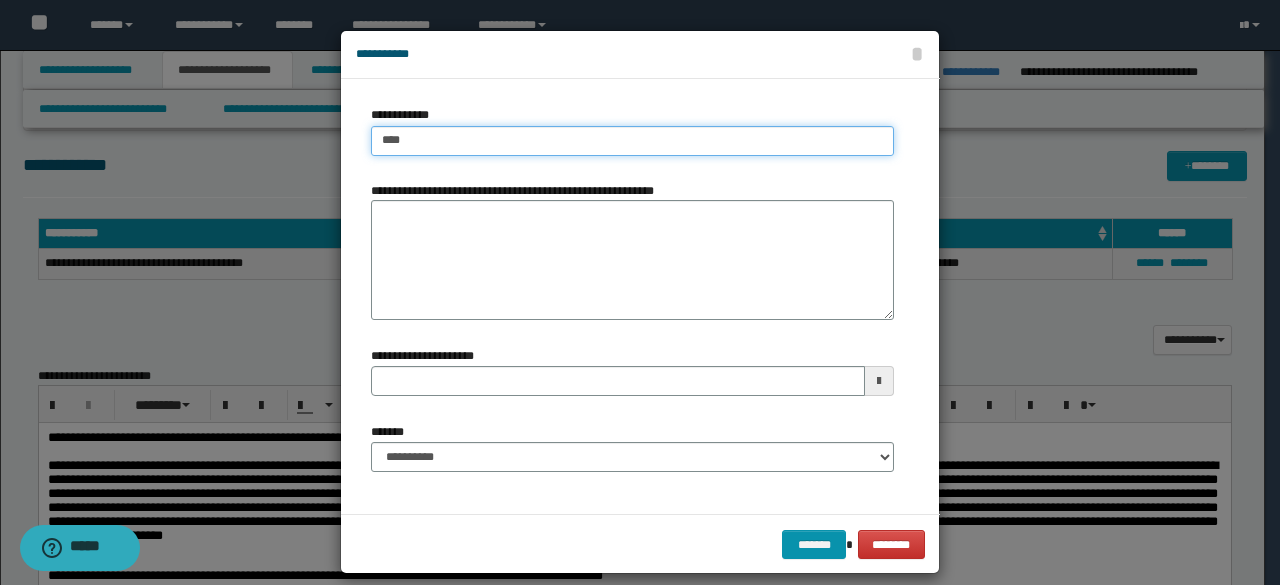 type on "****" 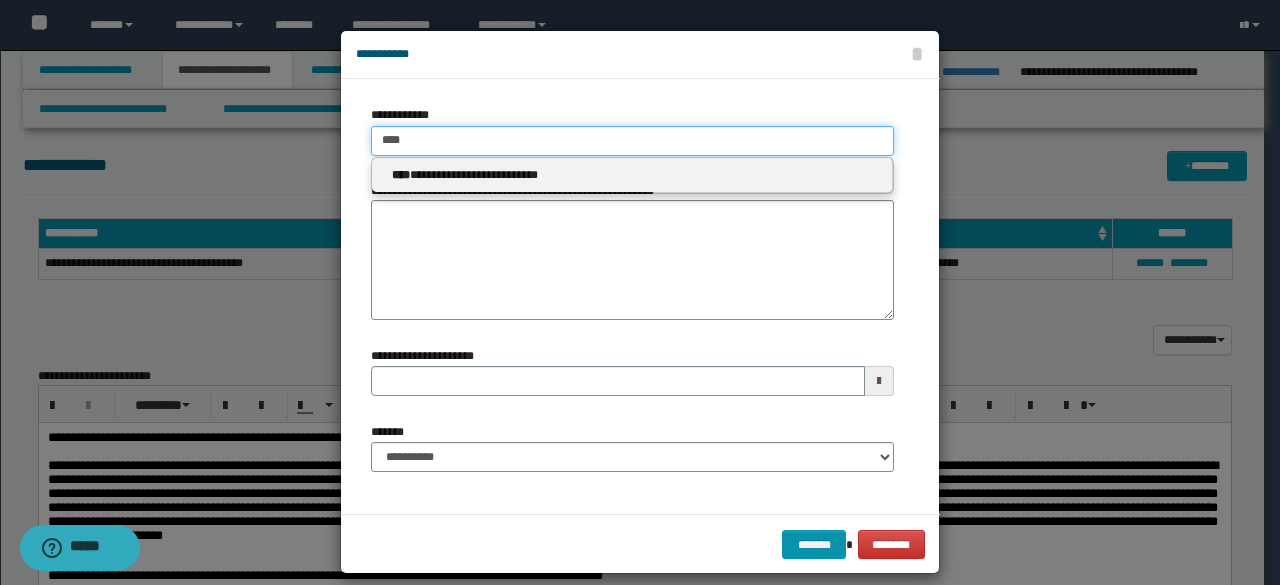 type 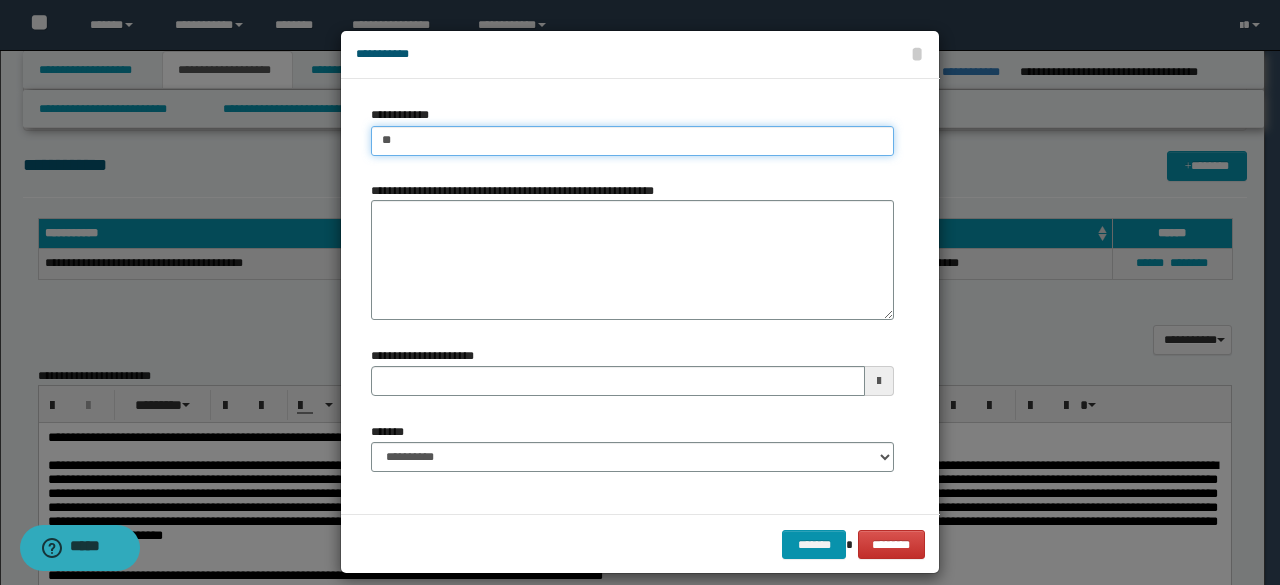 type on "*" 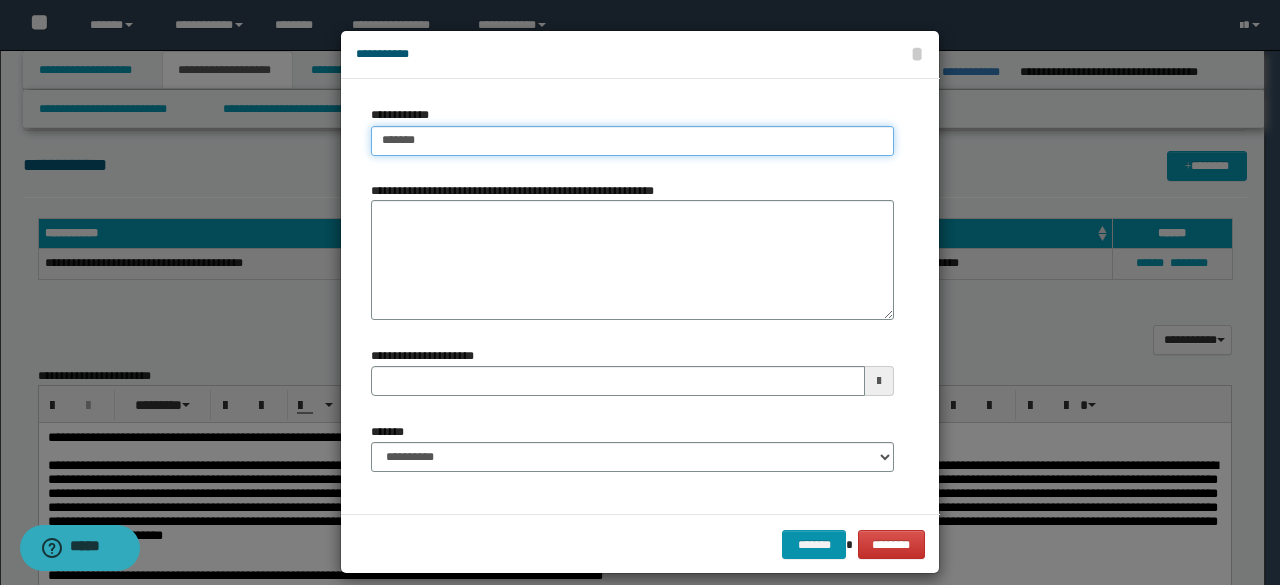type on "********" 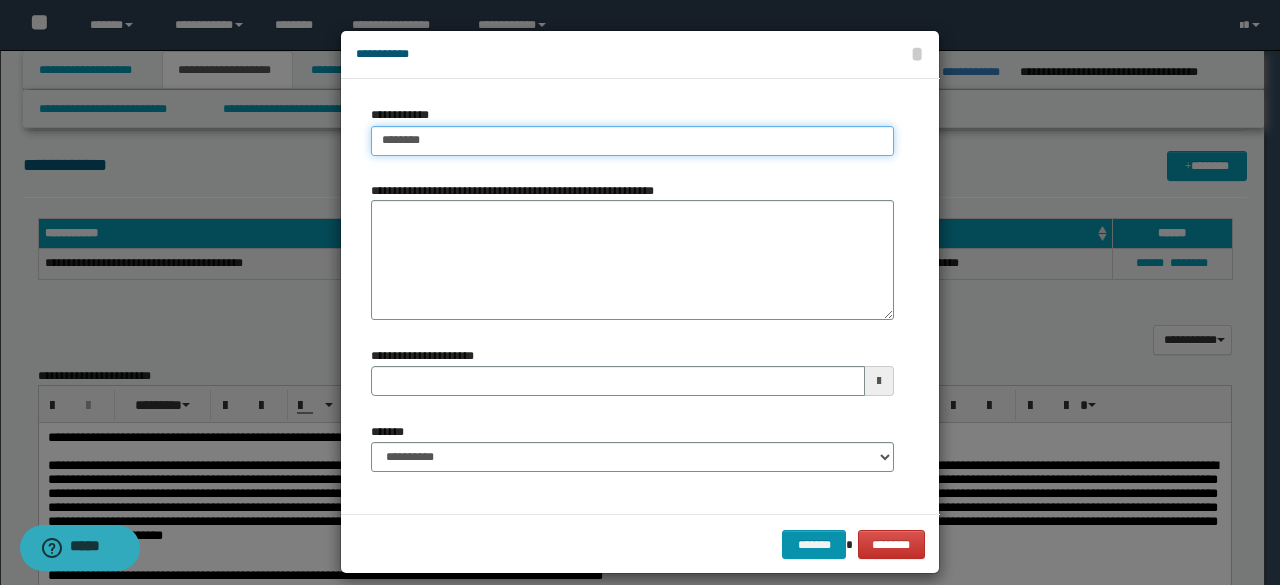 type on "********" 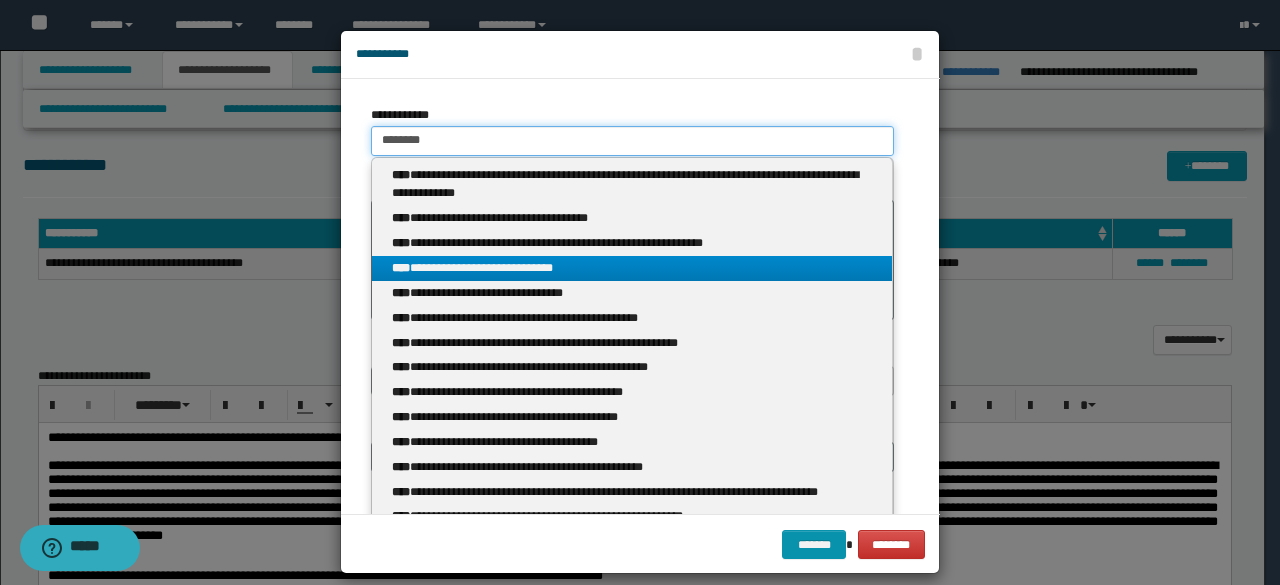 type 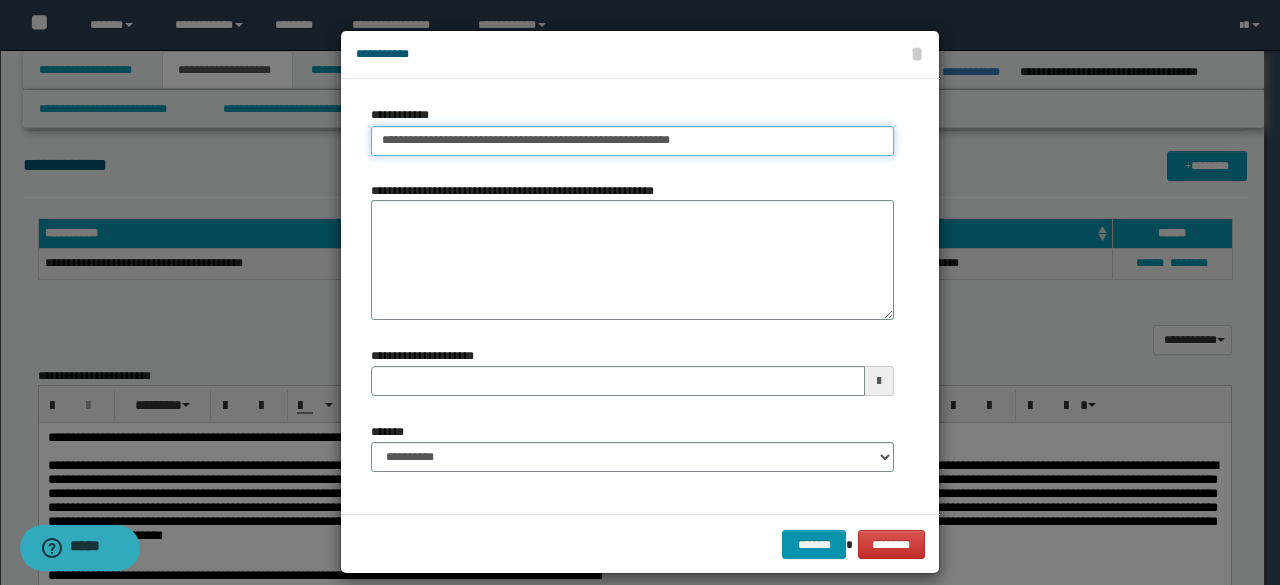 type on "**********" 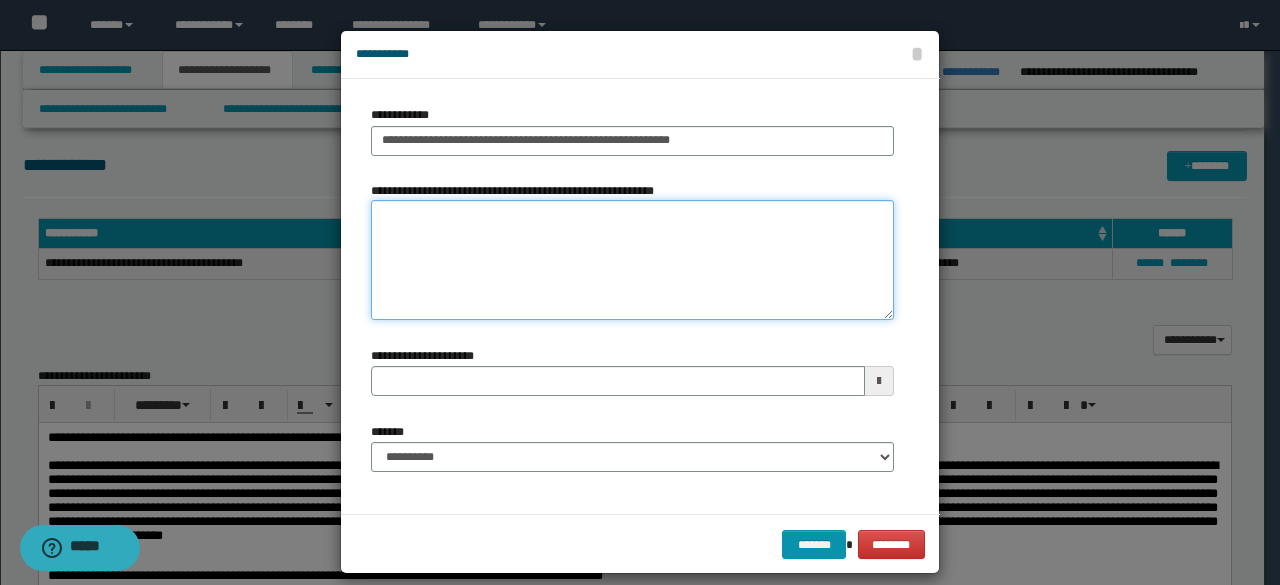 paste on "**********" 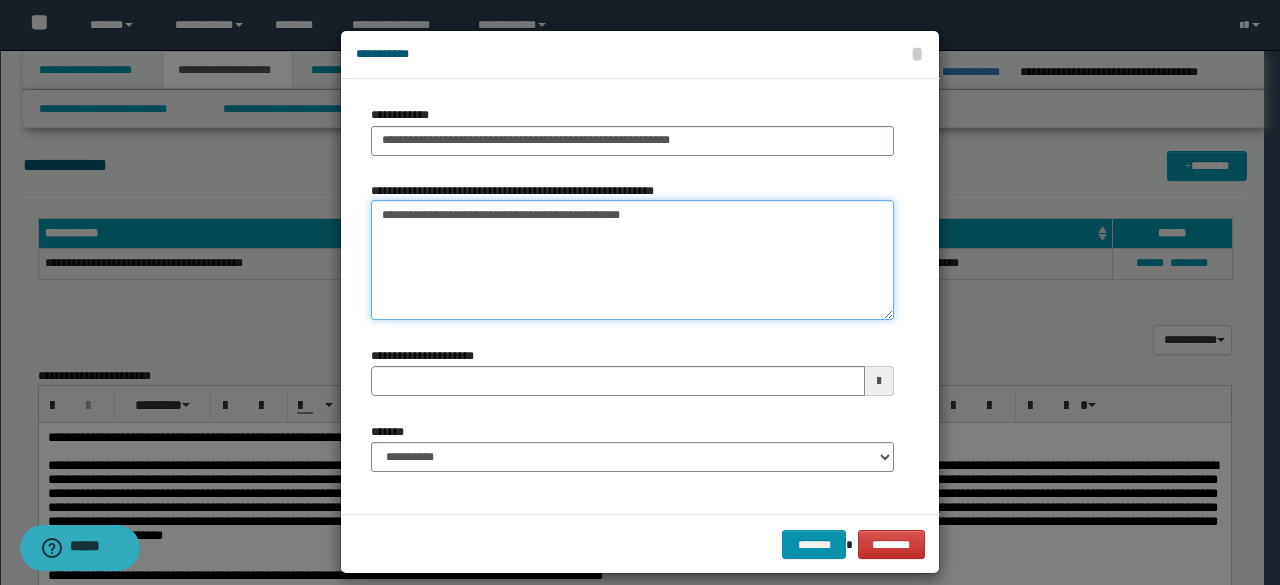 type on "**********" 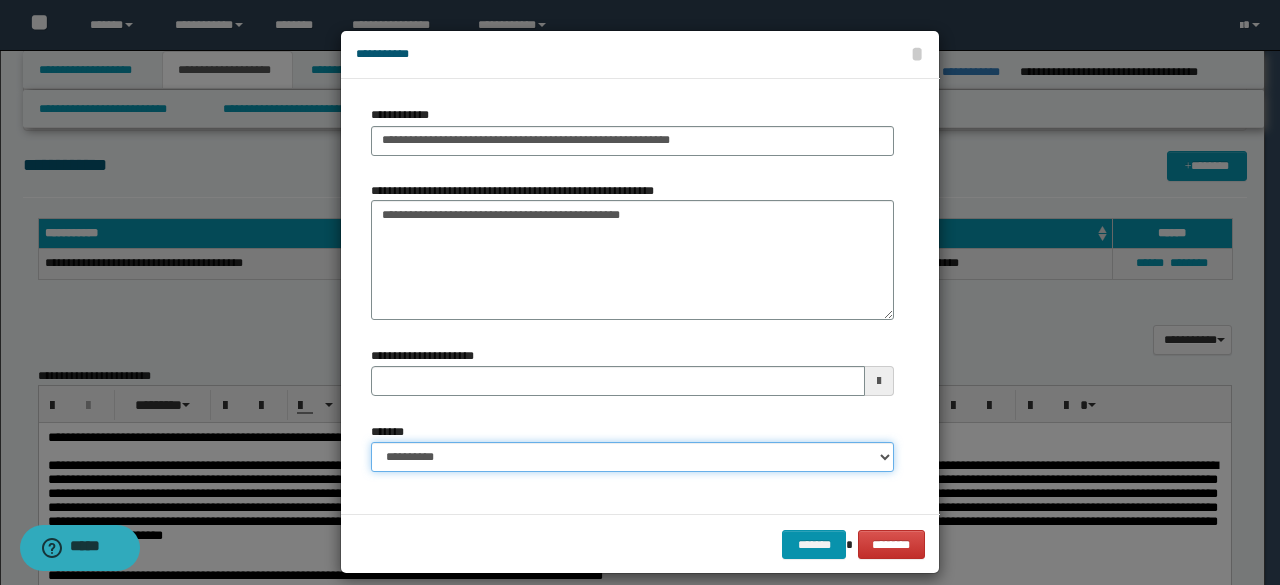 click on "**********" at bounding box center (632, 457) 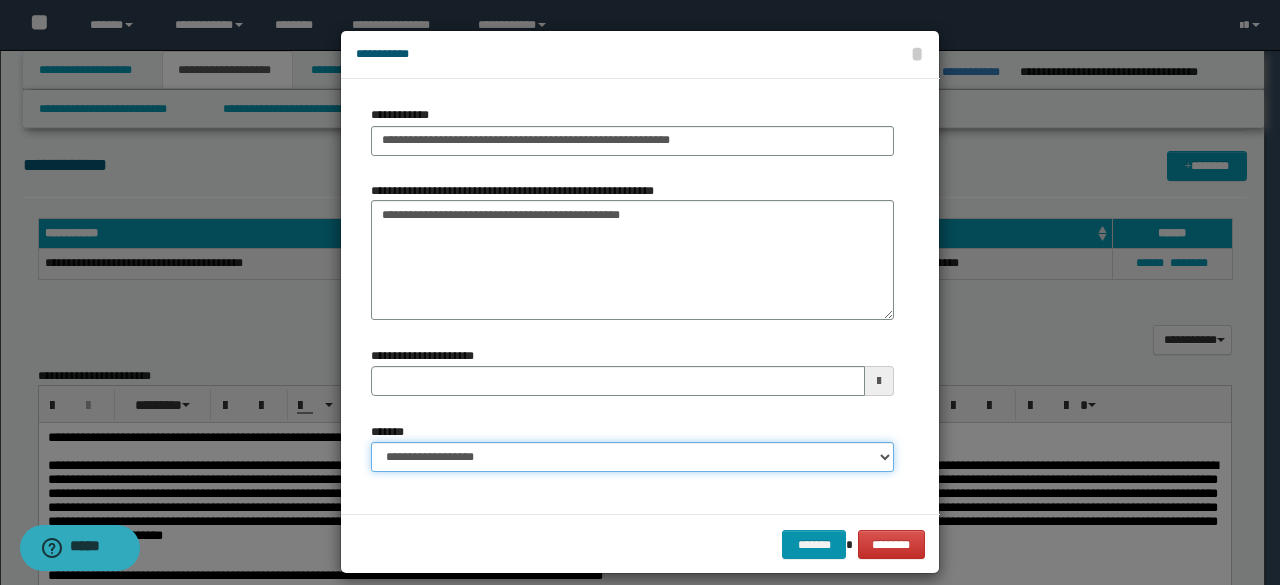 click on "**********" at bounding box center (632, 457) 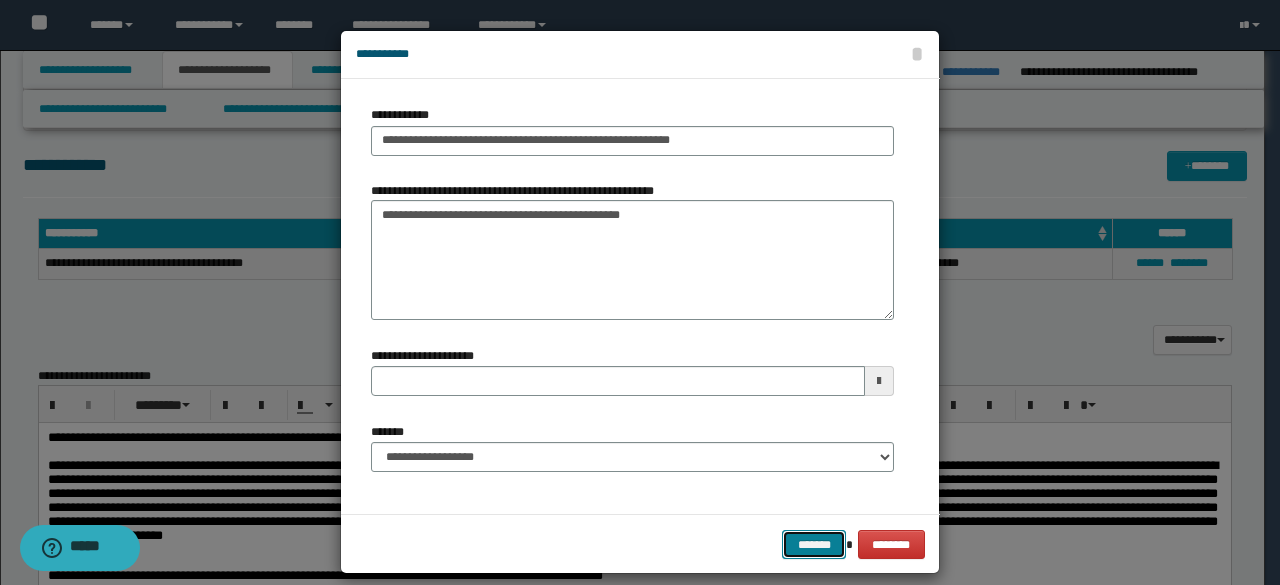 click on "*******" at bounding box center [814, 544] 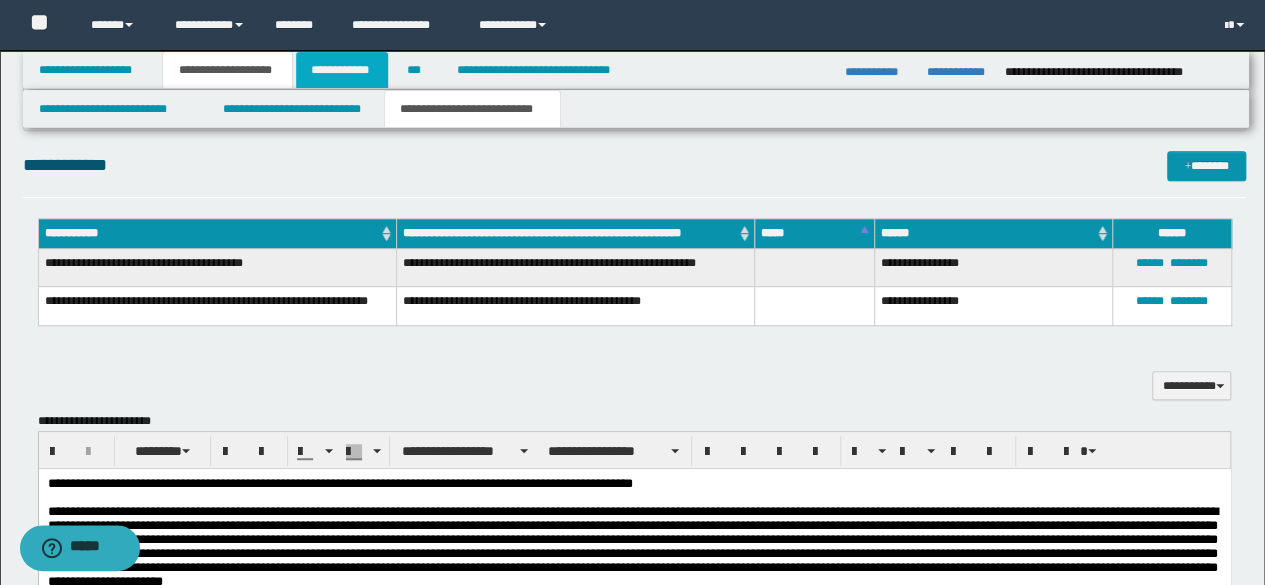 click on "**********" at bounding box center [342, 70] 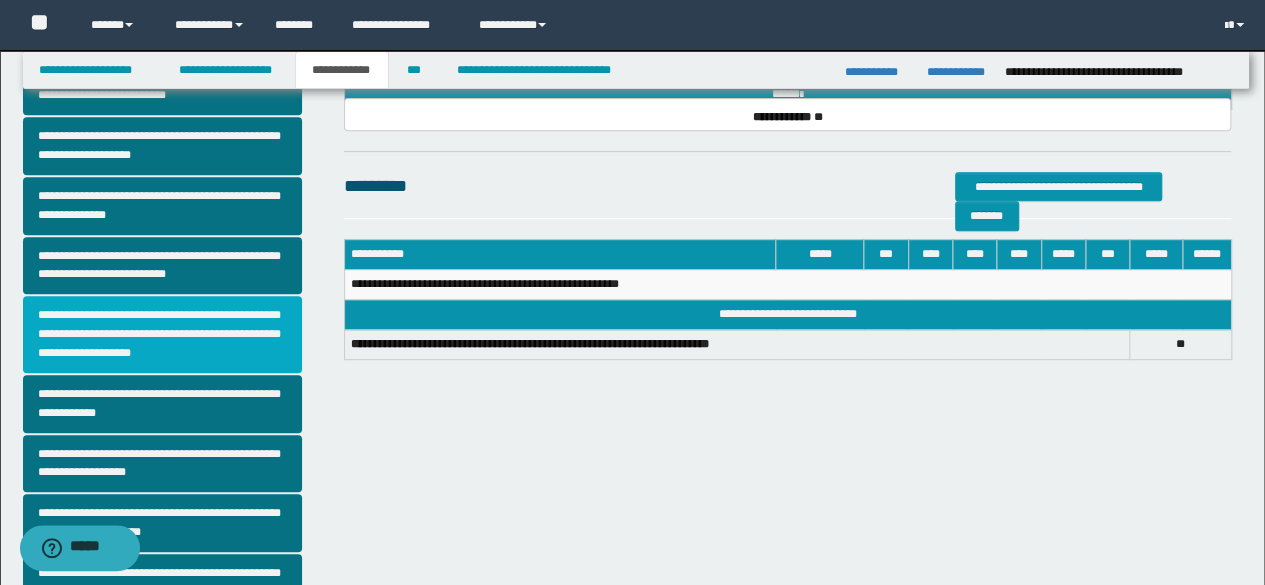 click on "**********" at bounding box center [162, 334] 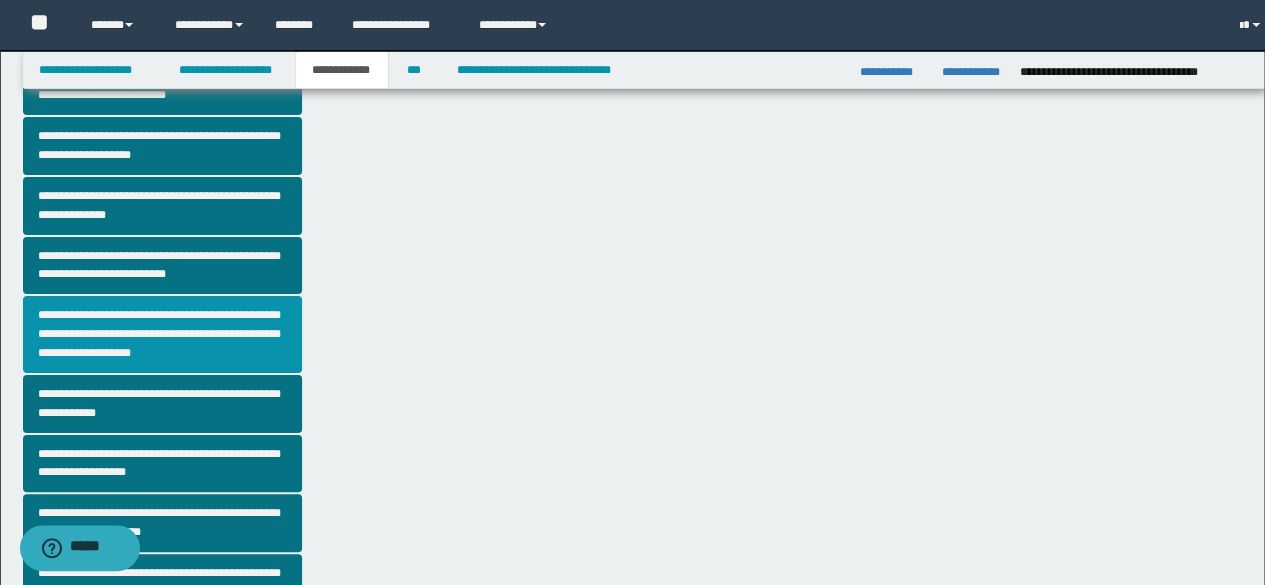 scroll, scrollTop: 0, scrollLeft: 0, axis: both 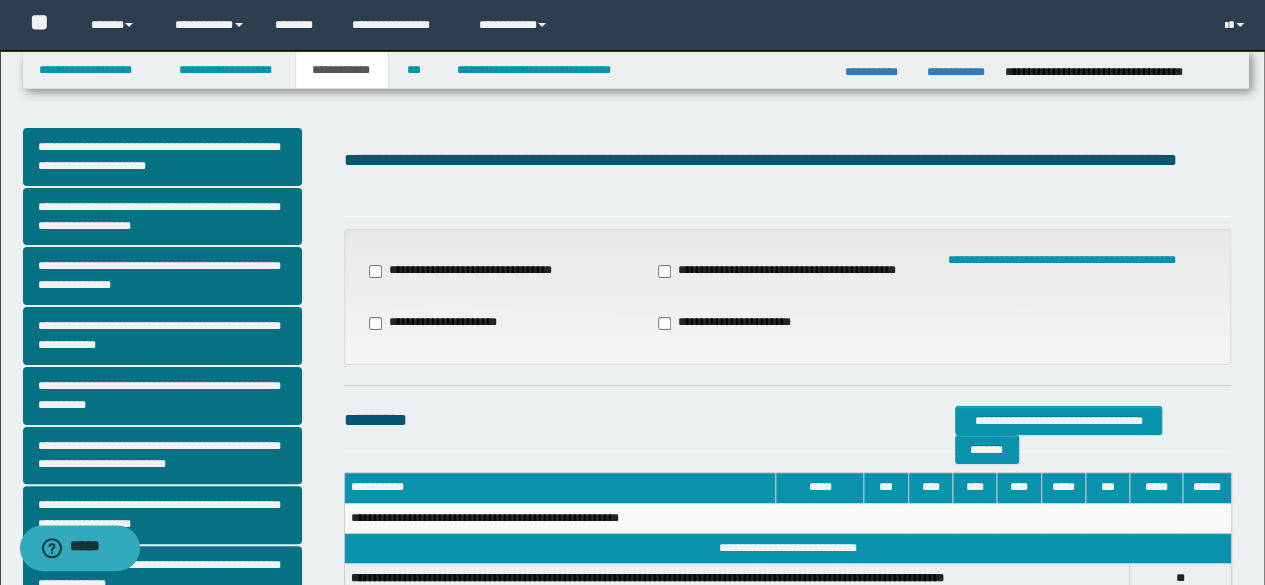 click on "**********" at bounding box center [777, 271] 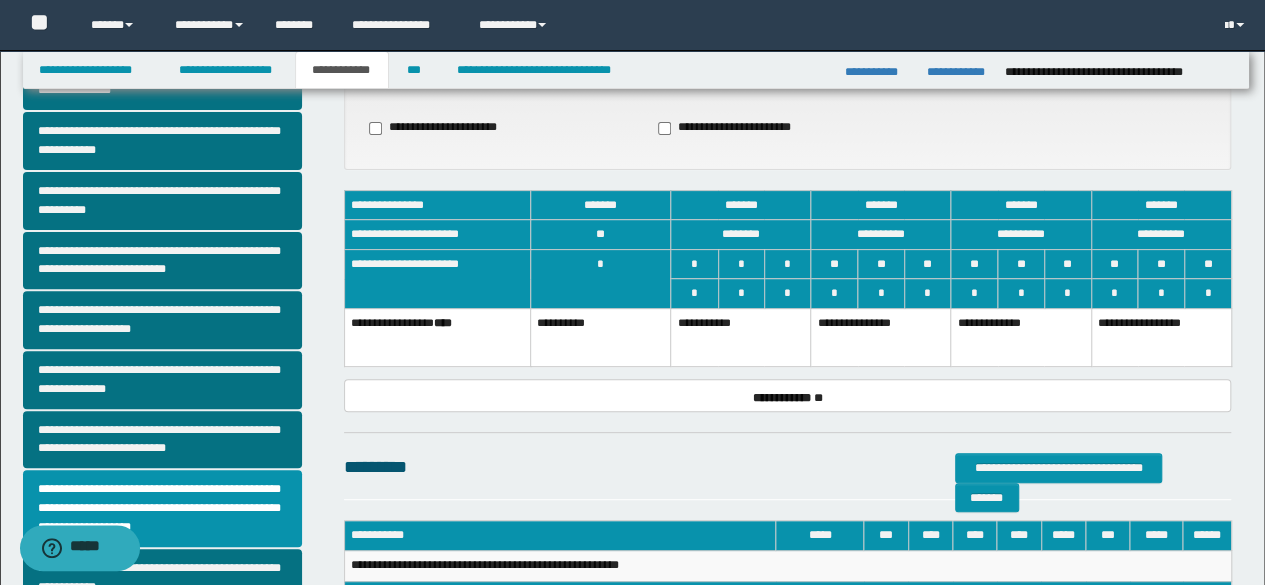 scroll, scrollTop: 200, scrollLeft: 0, axis: vertical 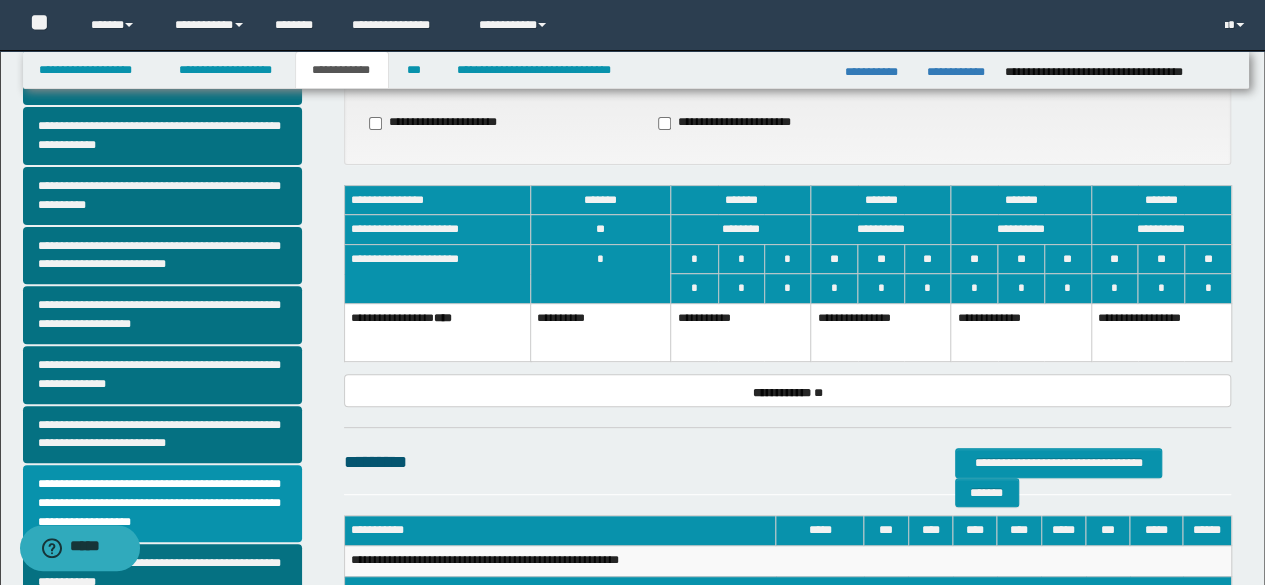 click on "**********" at bounding box center [741, 333] 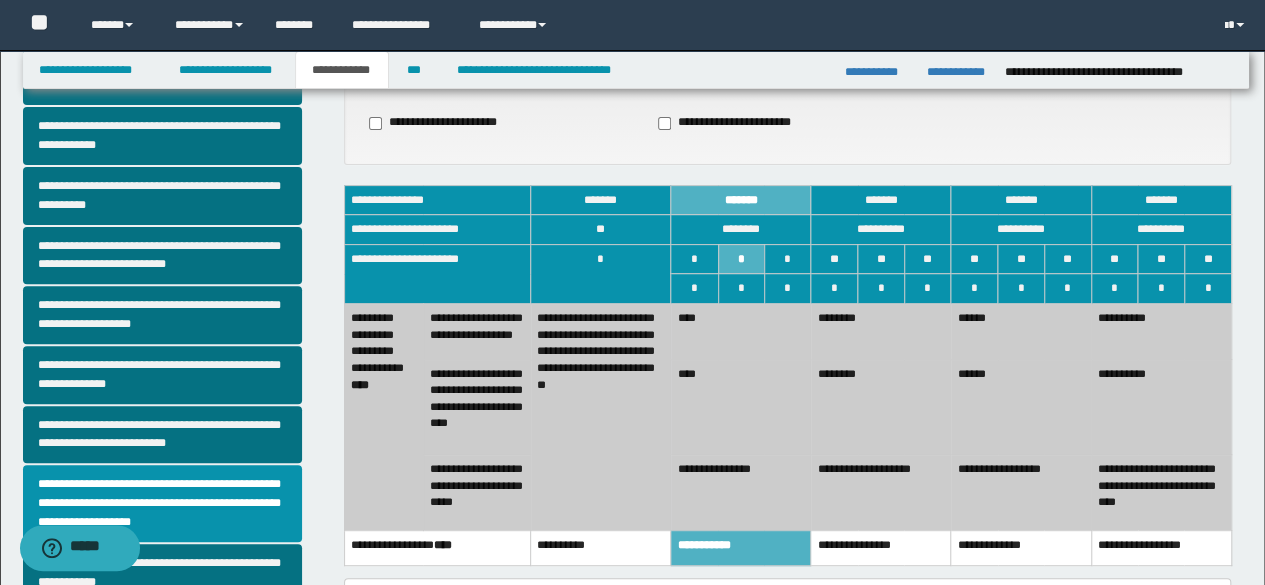 click on "**********" at bounding box center (881, 493) 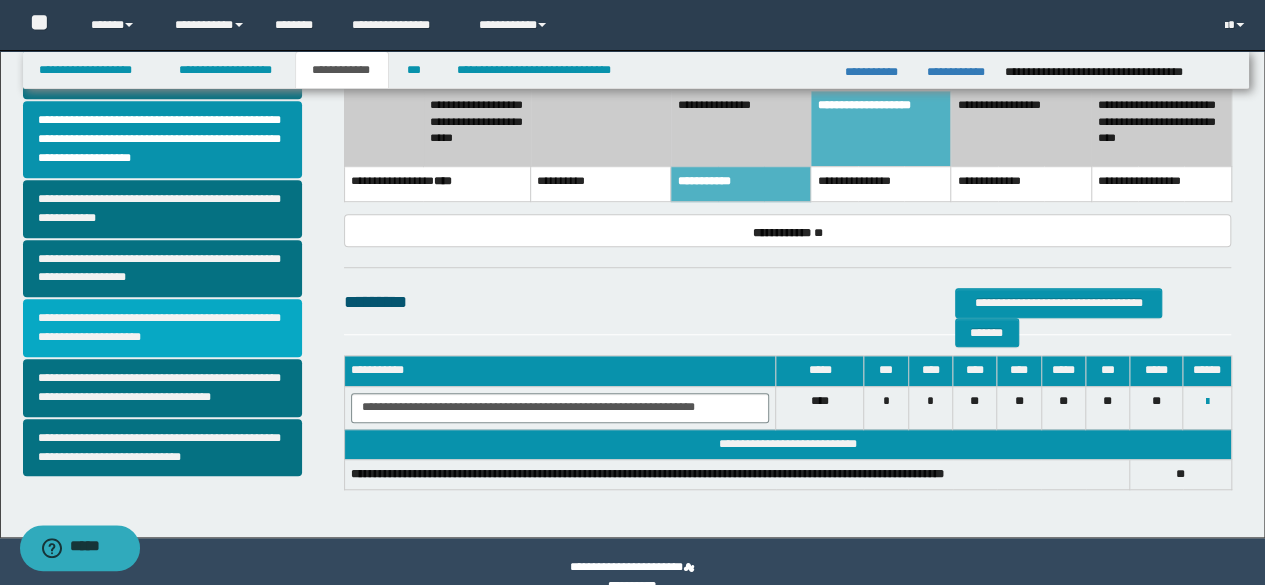 scroll, scrollTop: 594, scrollLeft: 0, axis: vertical 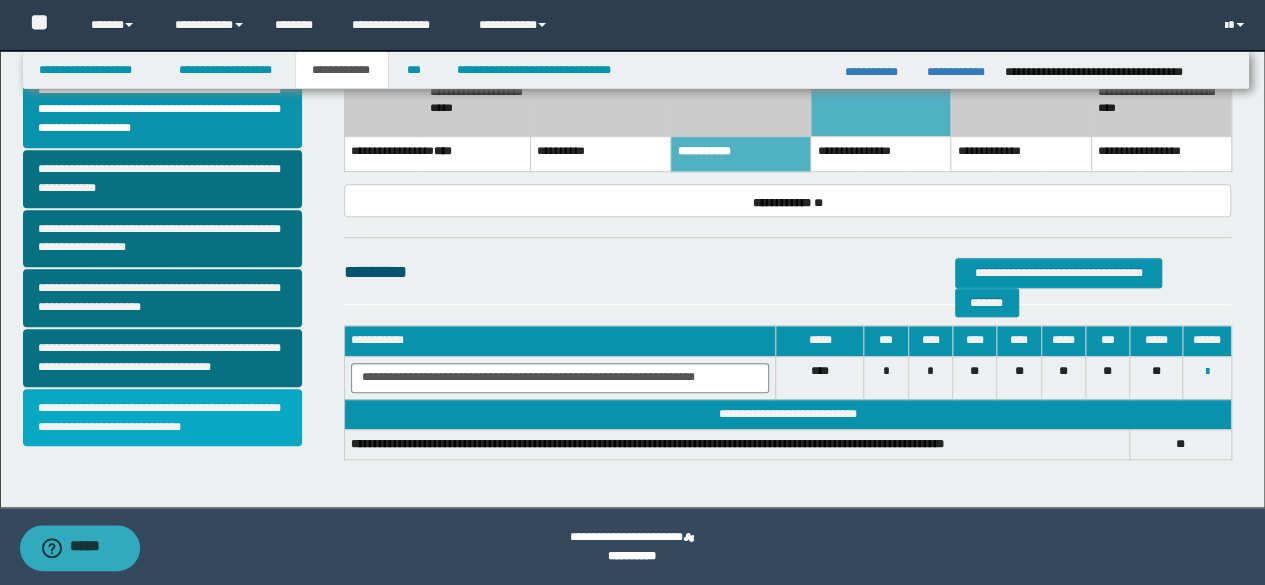 click on "**********" at bounding box center [162, 418] 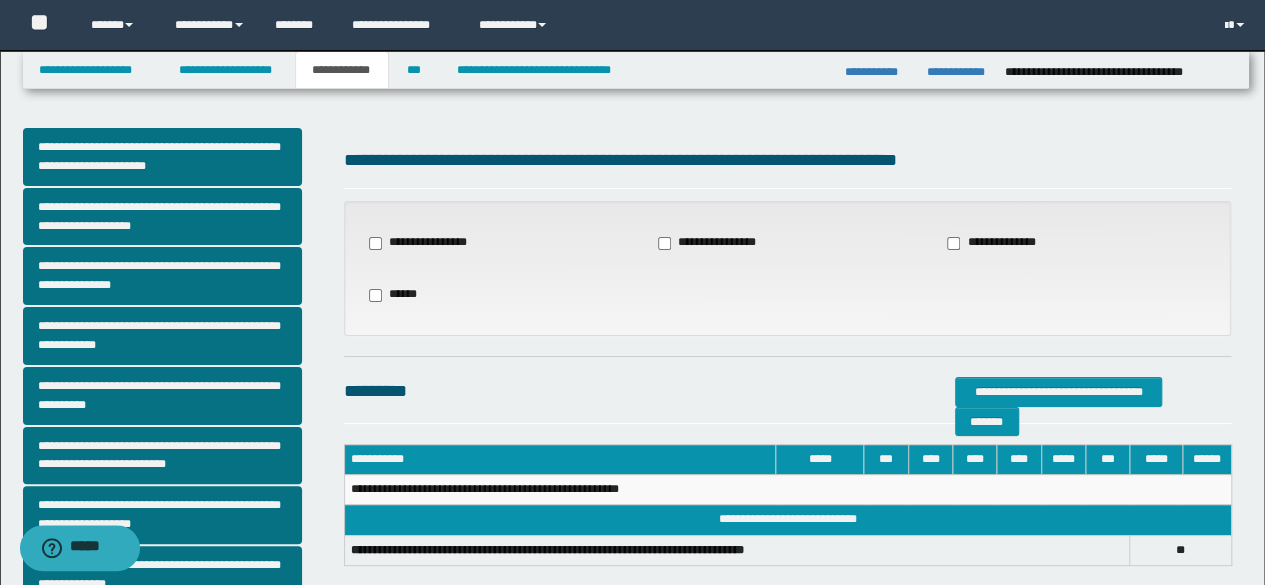 click on "**********" at bounding box center [1001, 243] 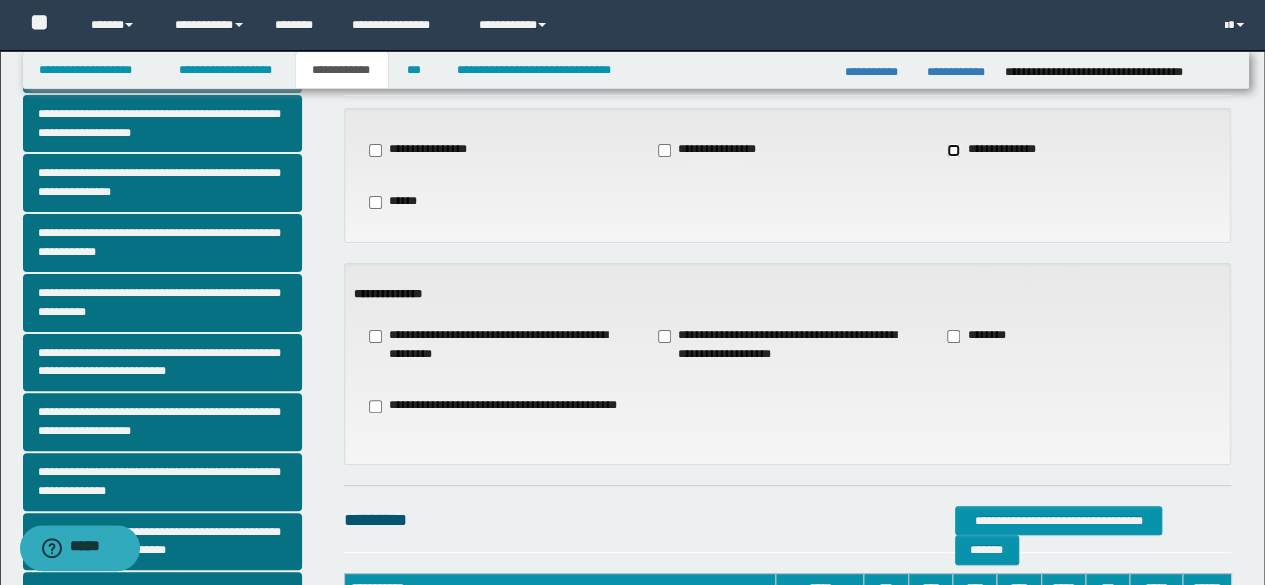 scroll, scrollTop: 200, scrollLeft: 0, axis: vertical 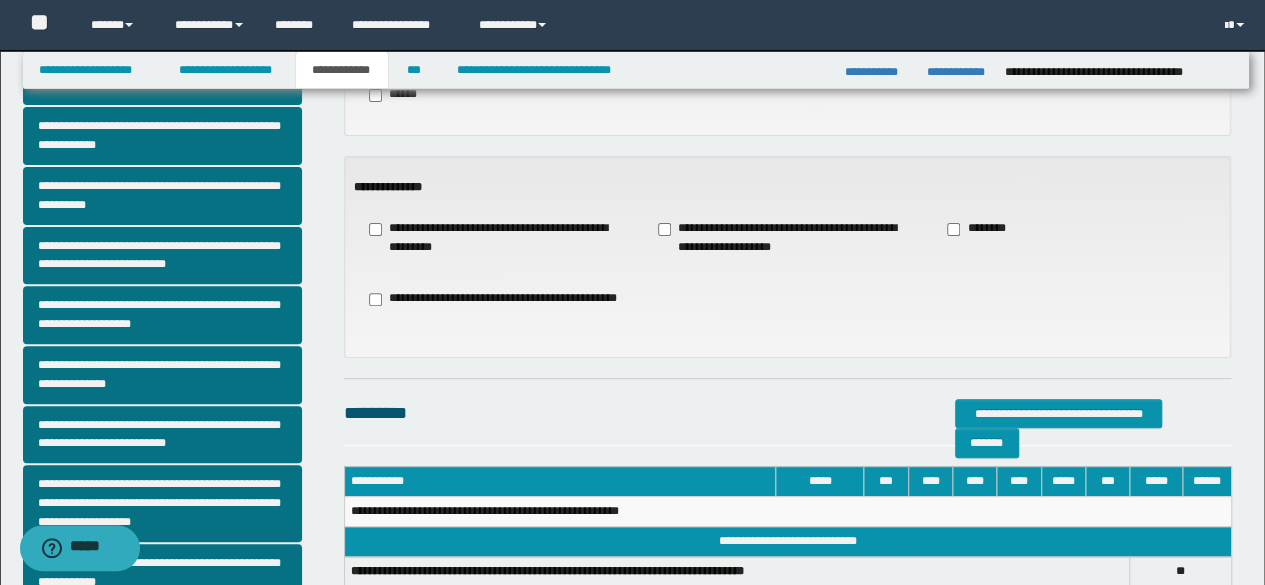 click on "**********" at bounding box center (787, 238) 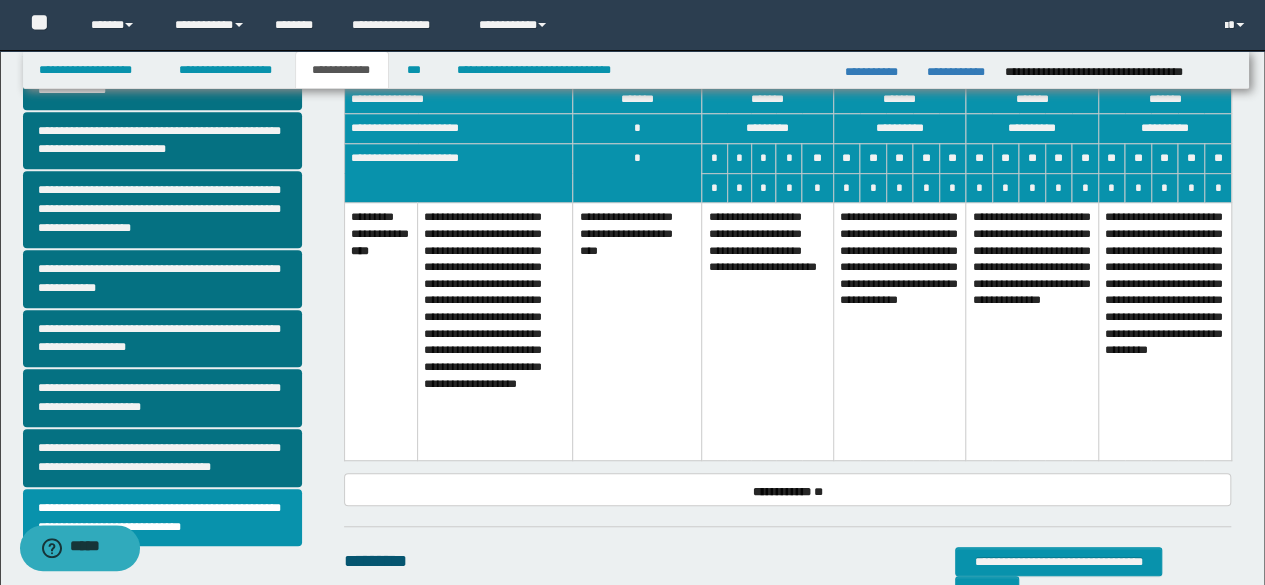 scroll, scrollTop: 500, scrollLeft: 0, axis: vertical 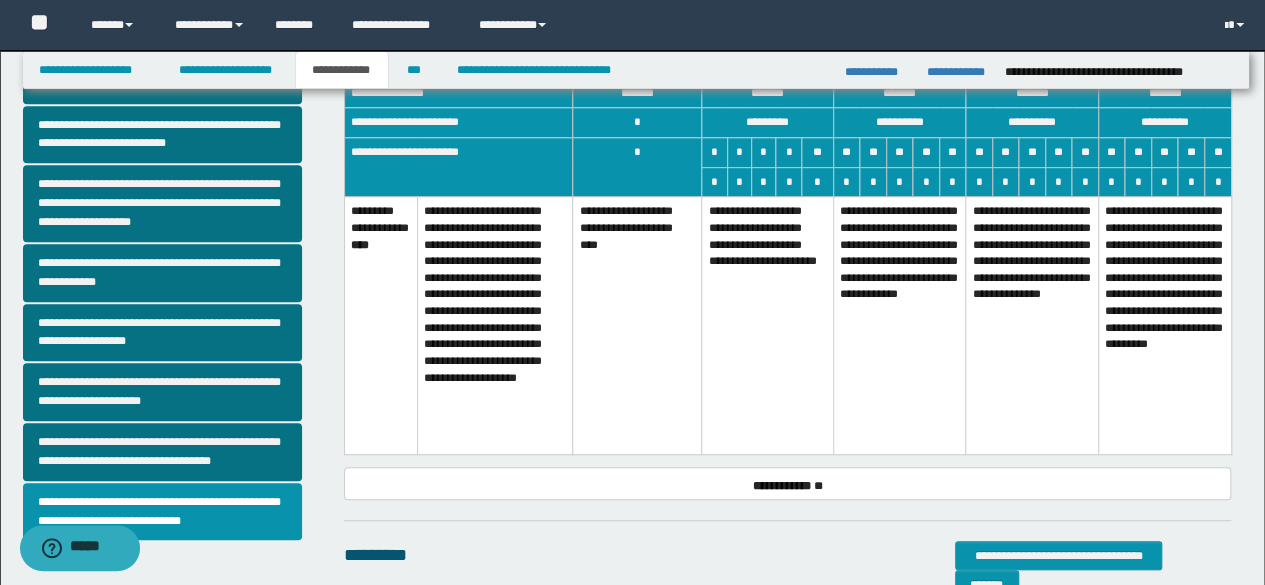 click on "**********" at bounding box center (767, 325) 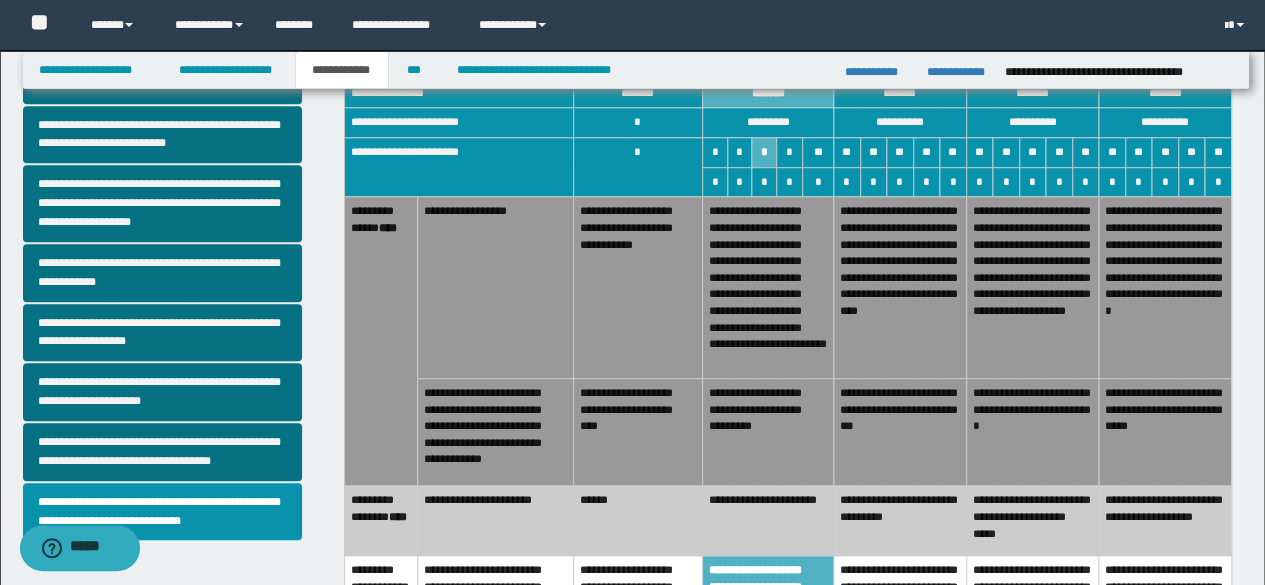 click on "******" at bounding box center (637, 521) 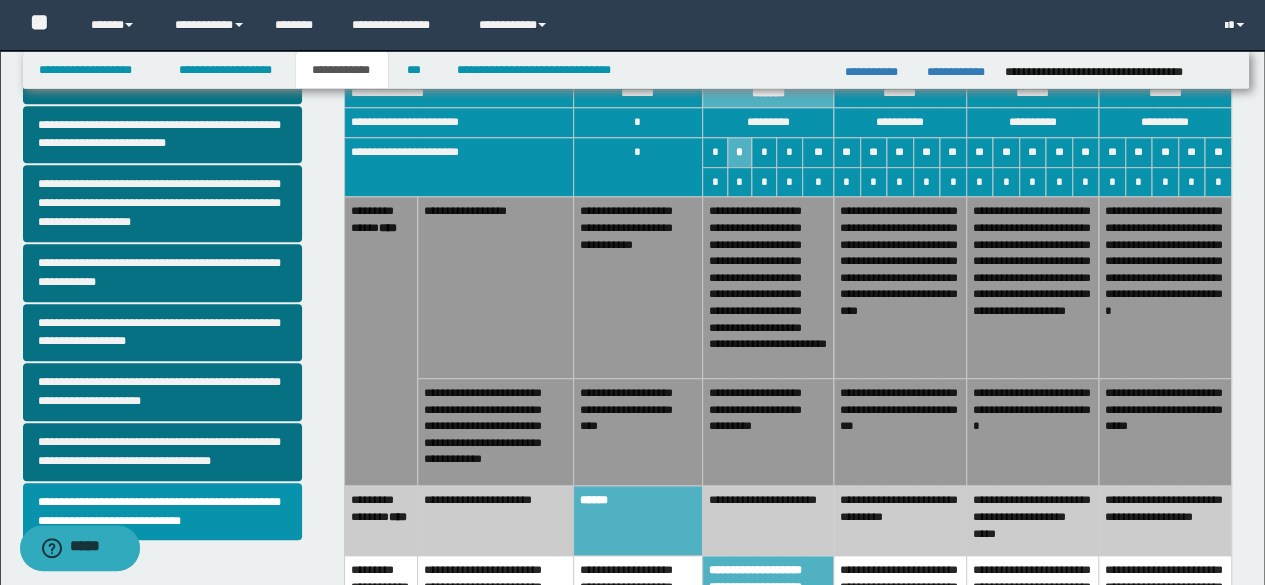 click on "**********" at bounding box center (1032, 431) 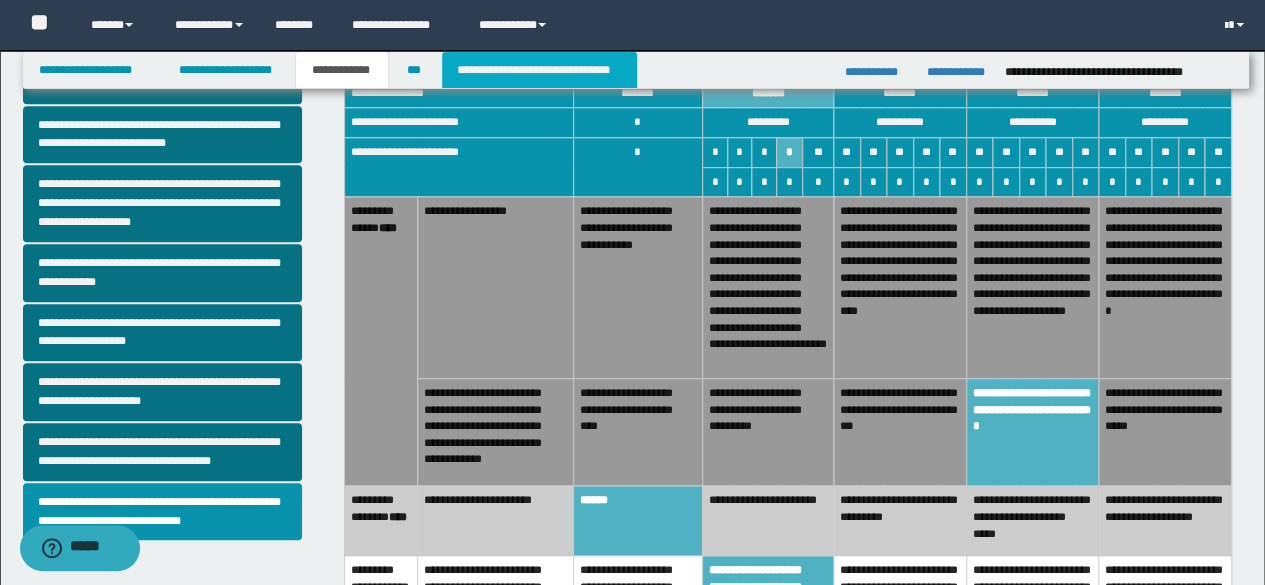 click on "**********" at bounding box center (539, 70) 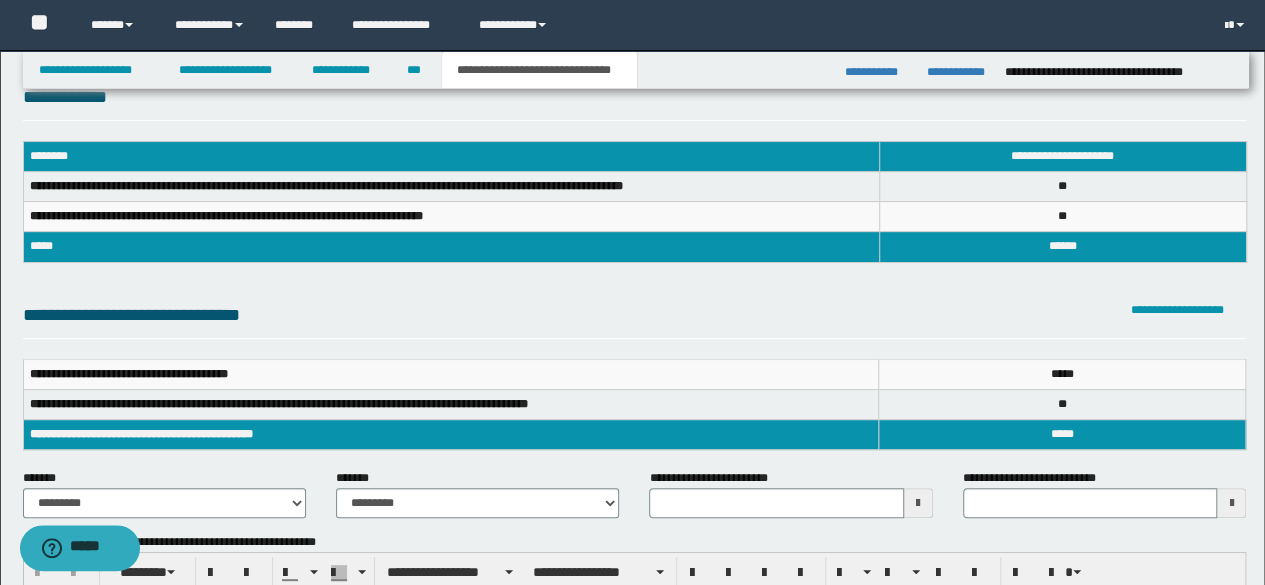 scroll, scrollTop: 300, scrollLeft: 0, axis: vertical 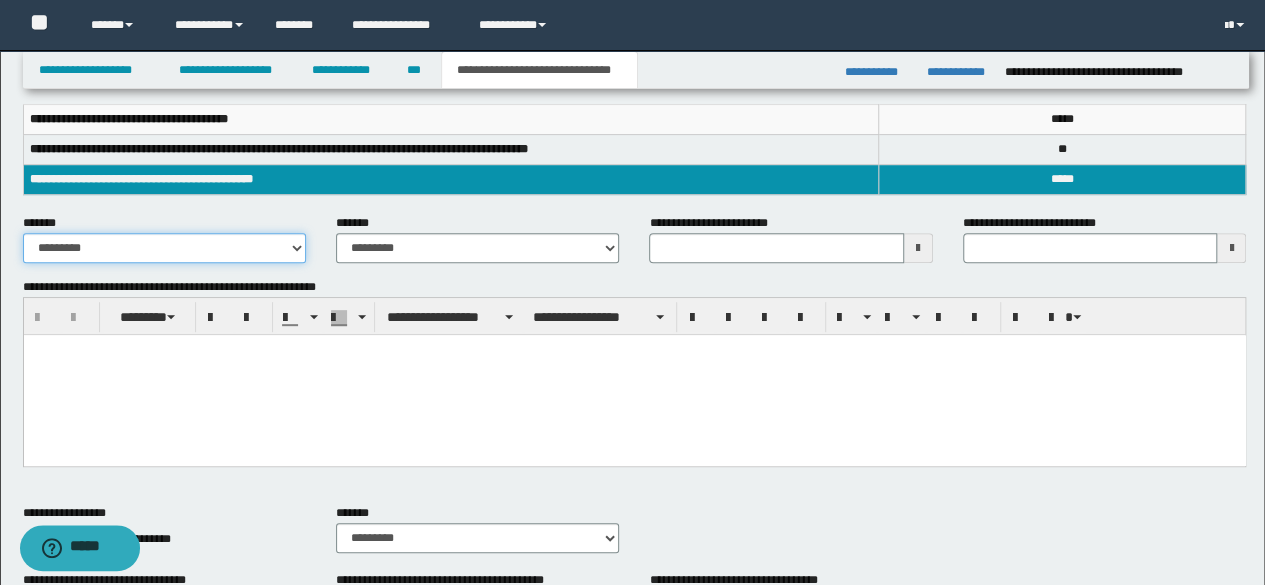 click on "**********" at bounding box center (164, 248) 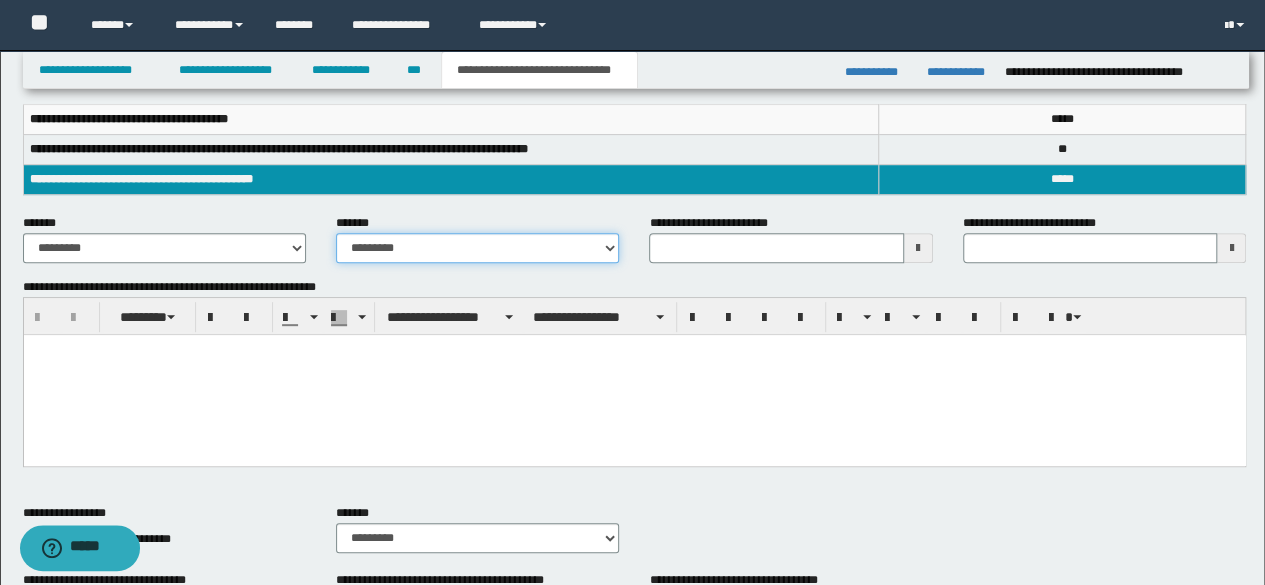 click on "**********" at bounding box center (477, 248) 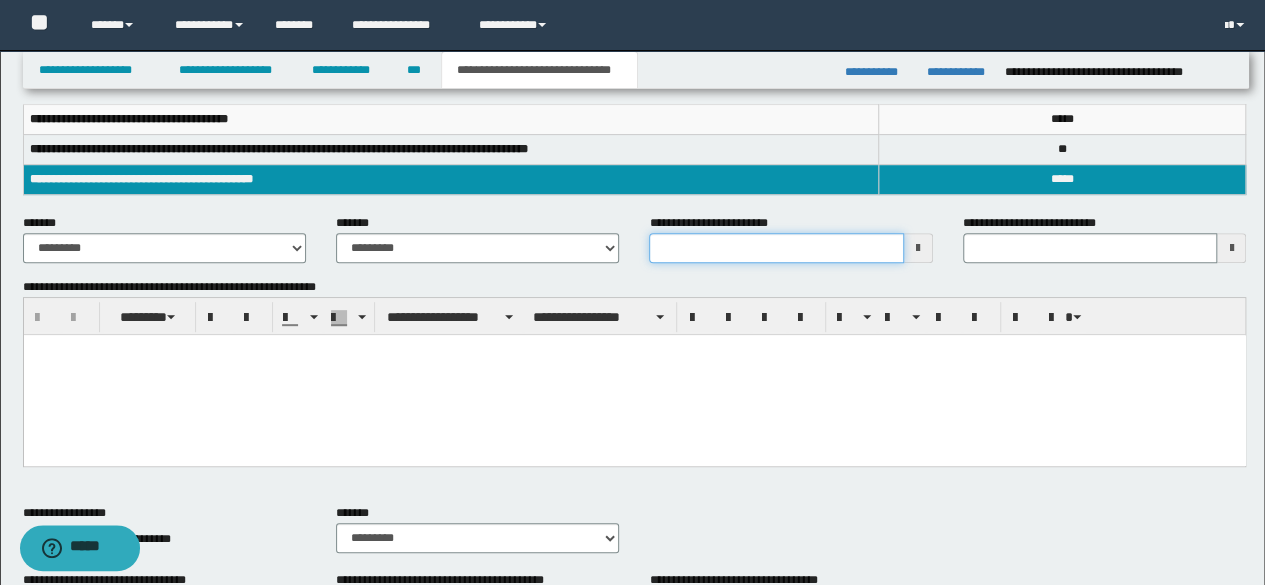 click on "**********" at bounding box center [776, 248] 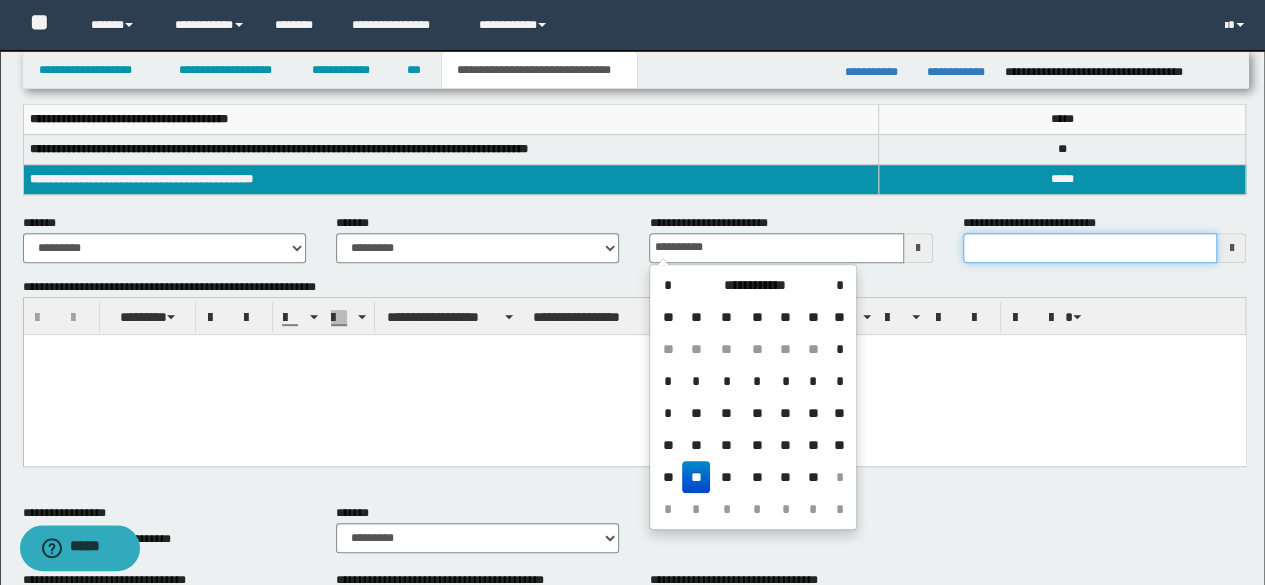 type on "**********" 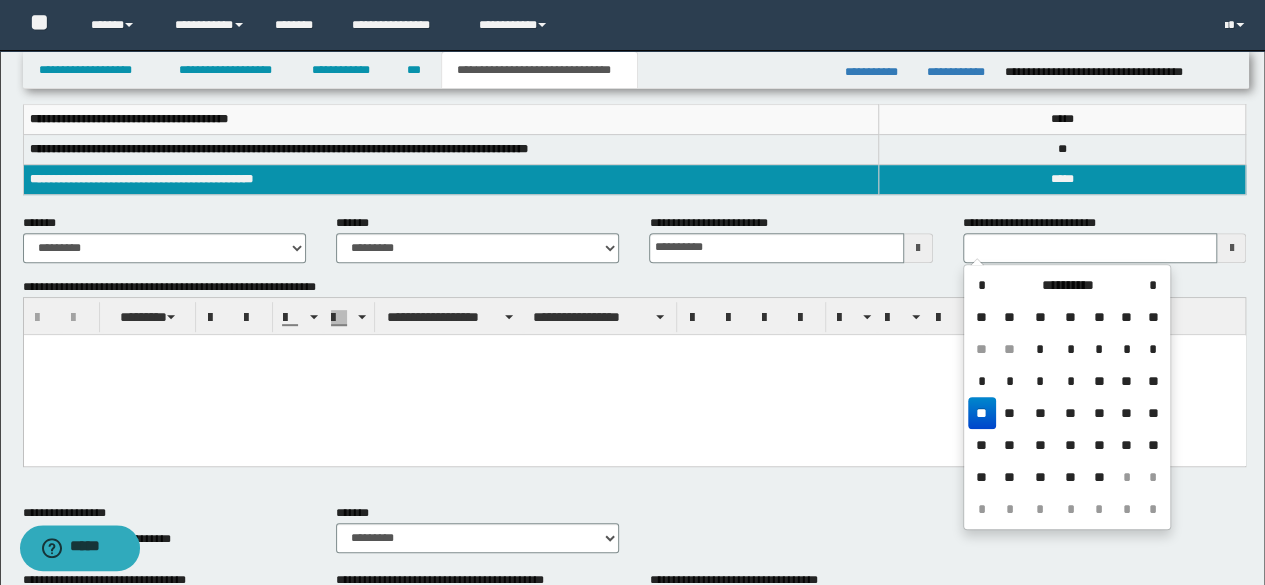 type 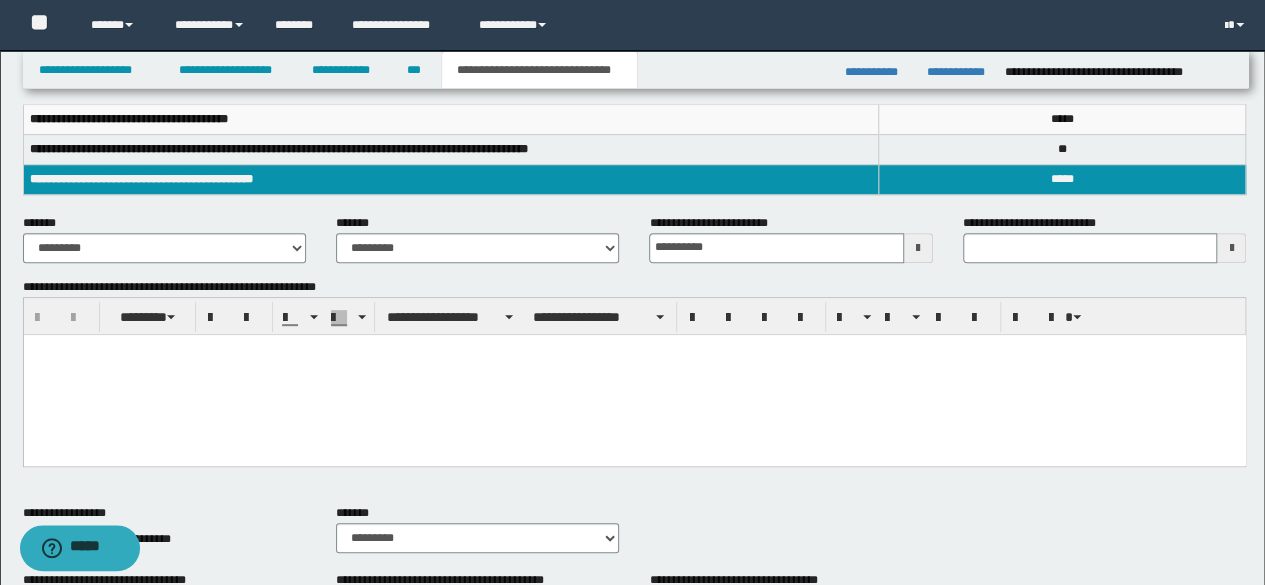 paste 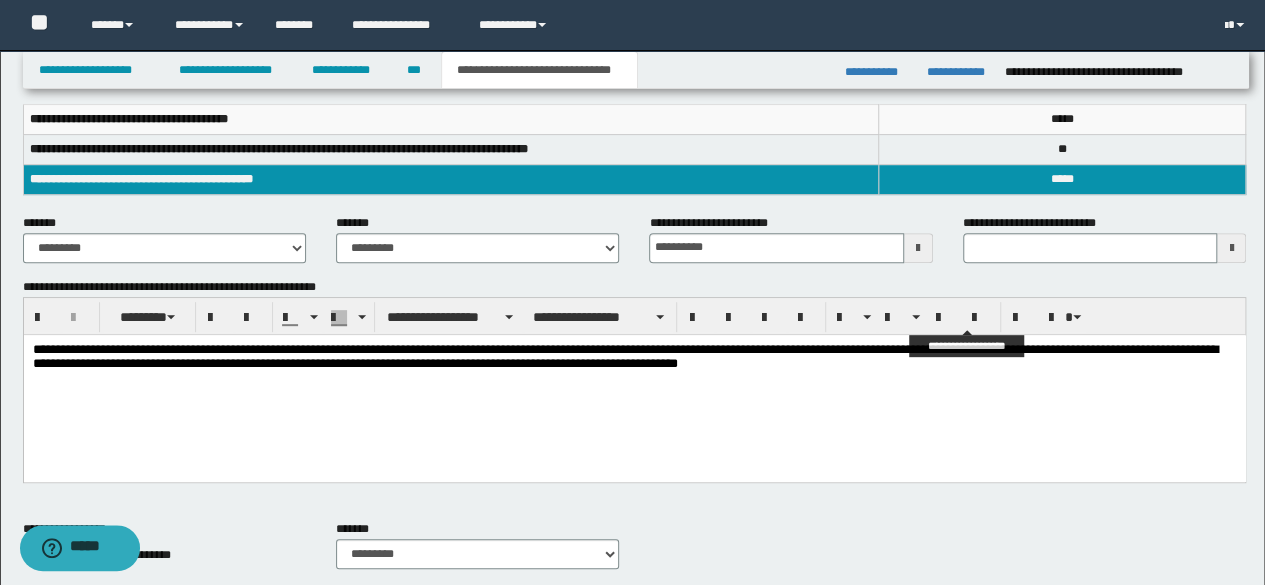 type 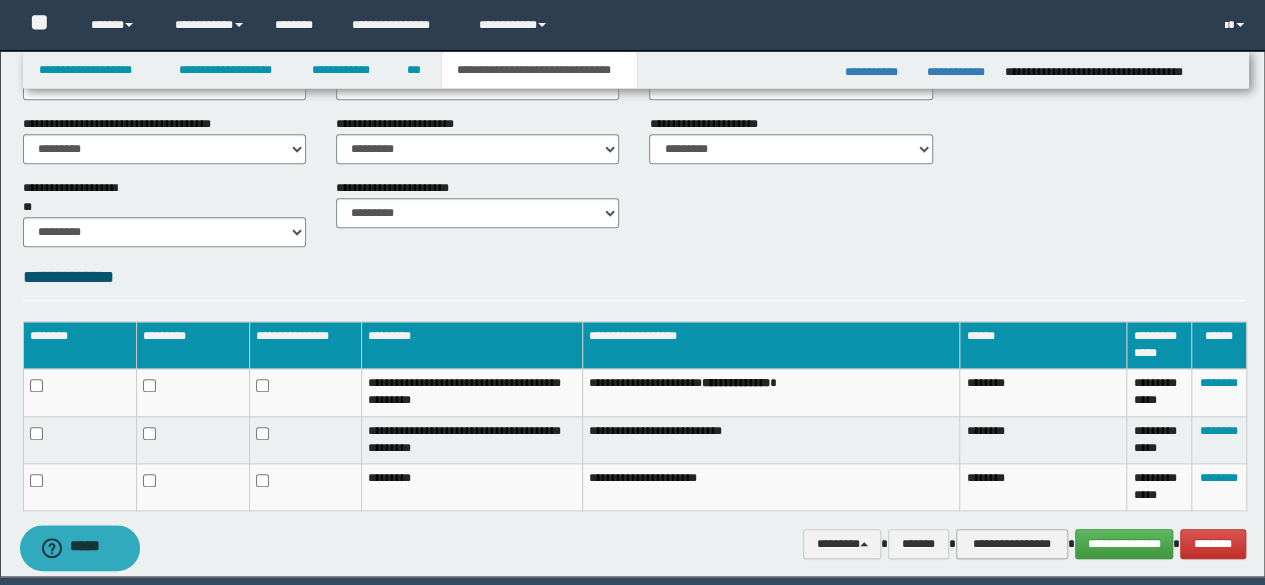 scroll, scrollTop: 904, scrollLeft: 0, axis: vertical 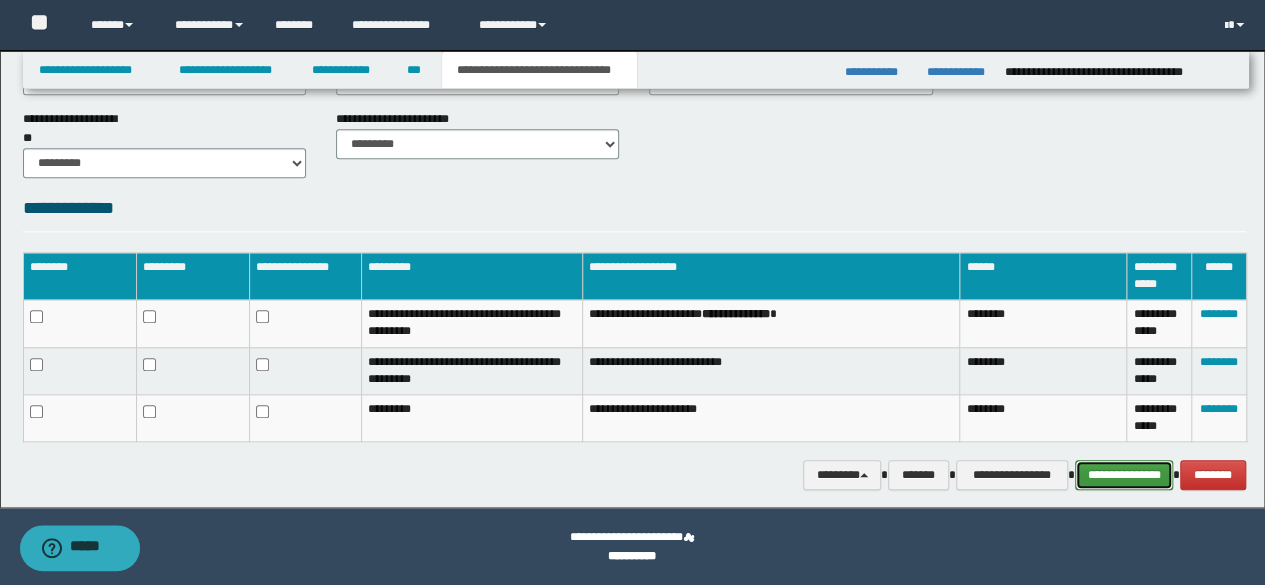 click on "**********" at bounding box center (1124, 474) 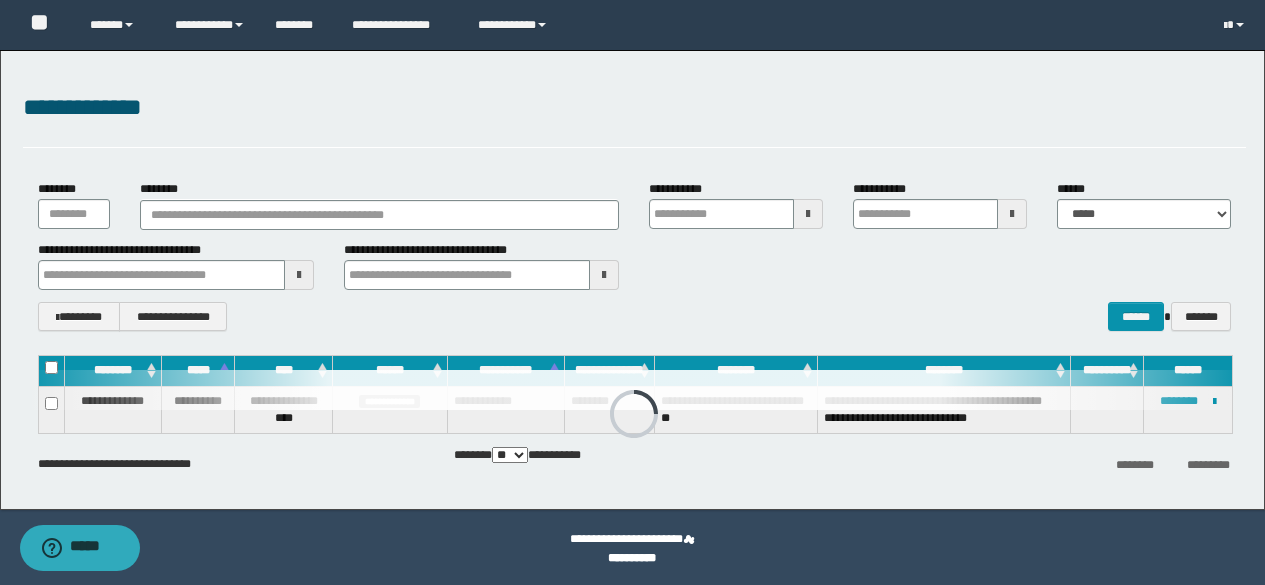 scroll, scrollTop: 0, scrollLeft: 0, axis: both 